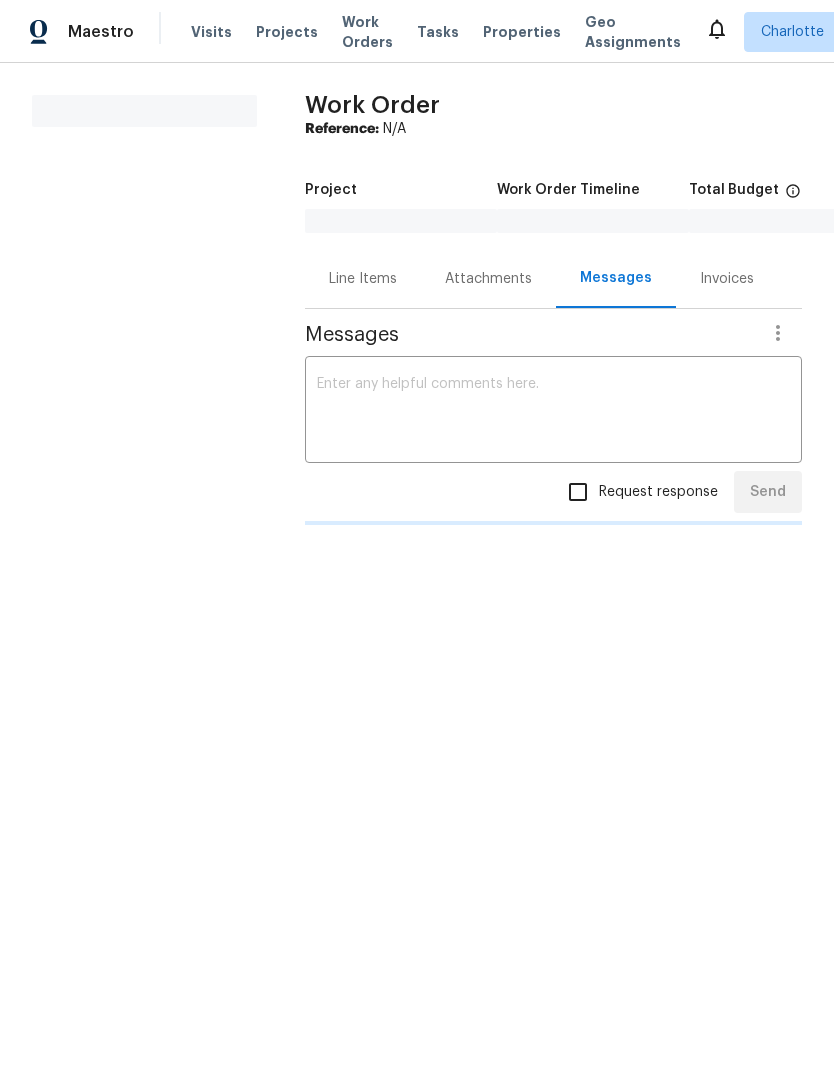 scroll, scrollTop: 0, scrollLeft: 0, axis: both 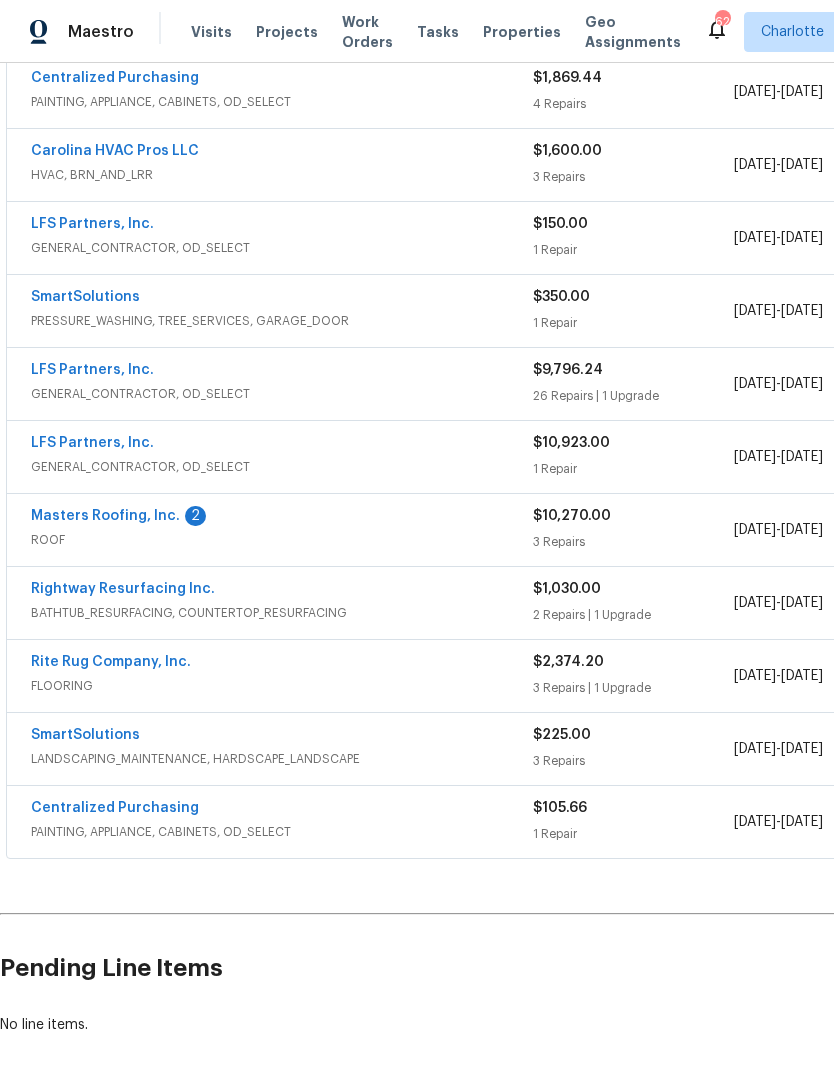 click on "Masters Roofing, Inc." at bounding box center [105, 516] 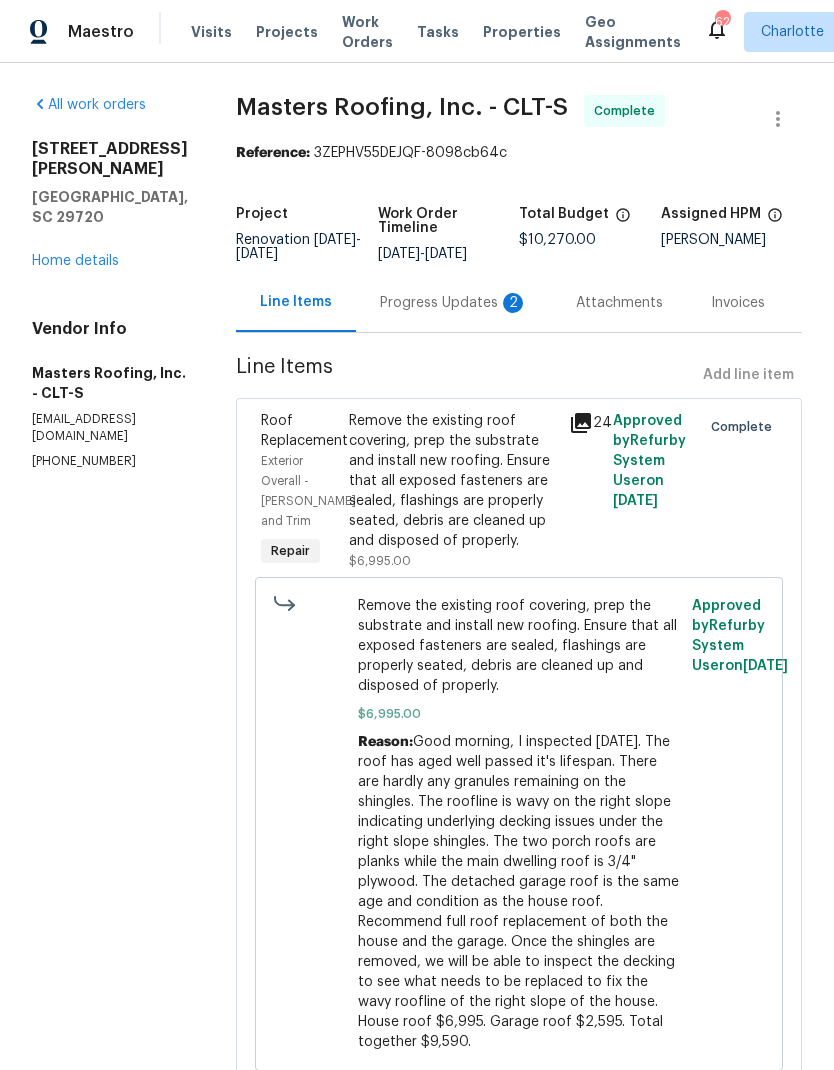 click on "Progress Updates 2" at bounding box center (454, 302) 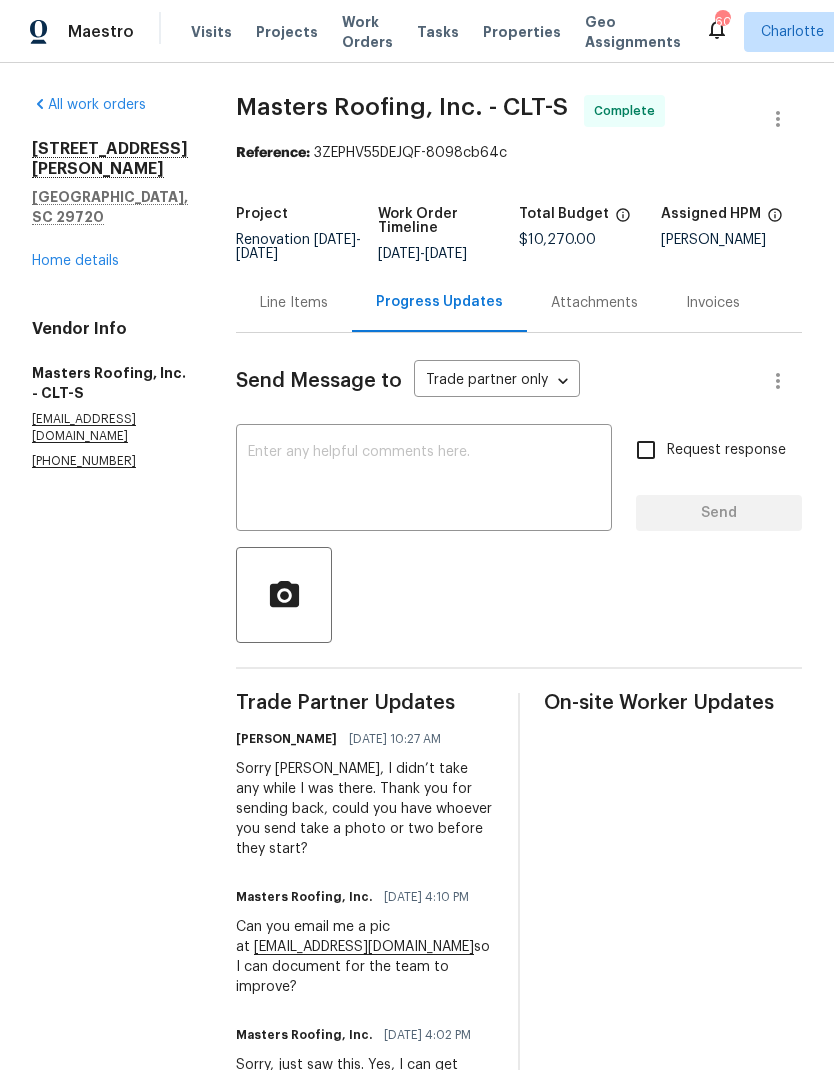 click on "Home details" at bounding box center [75, 261] 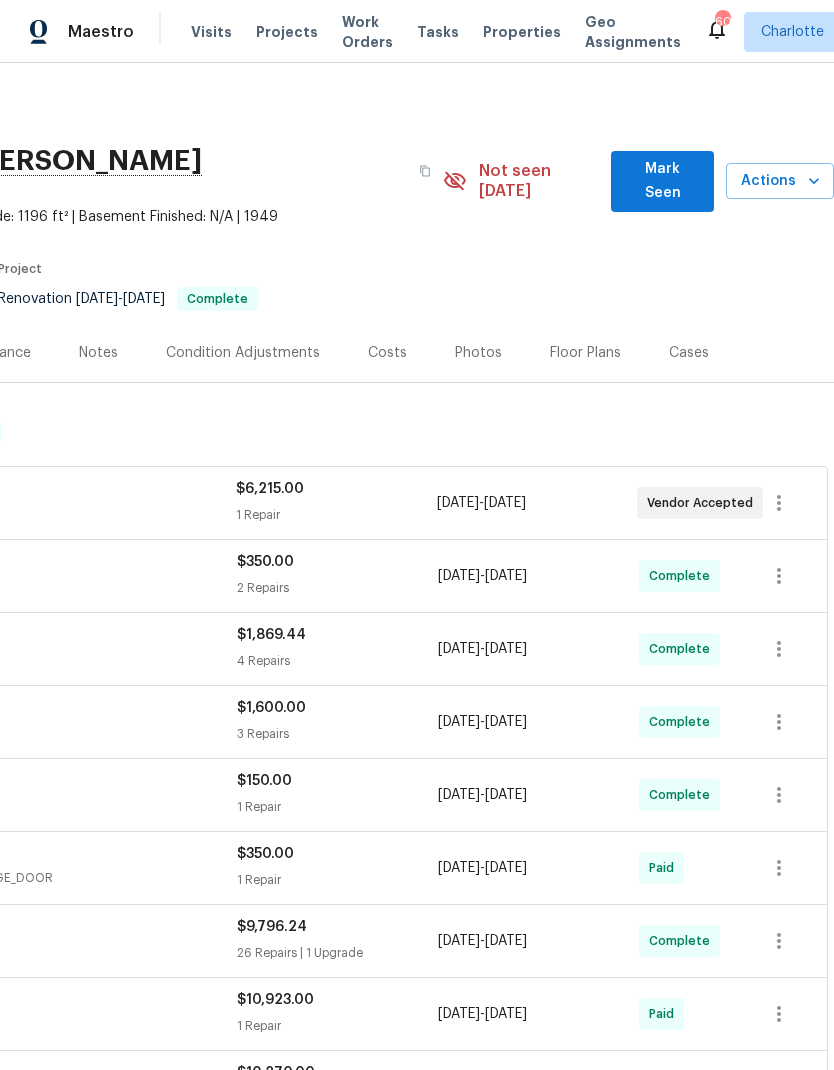 scroll, scrollTop: 0, scrollLeft: 296, axis: horizontal 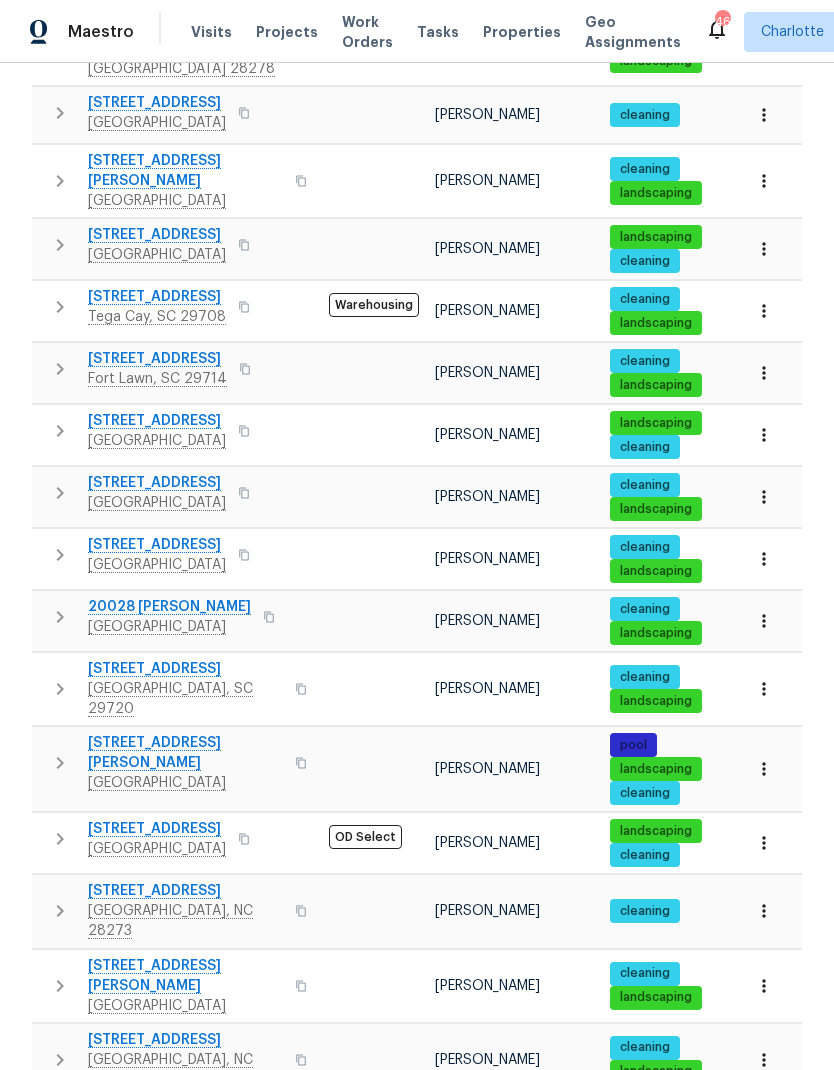 click 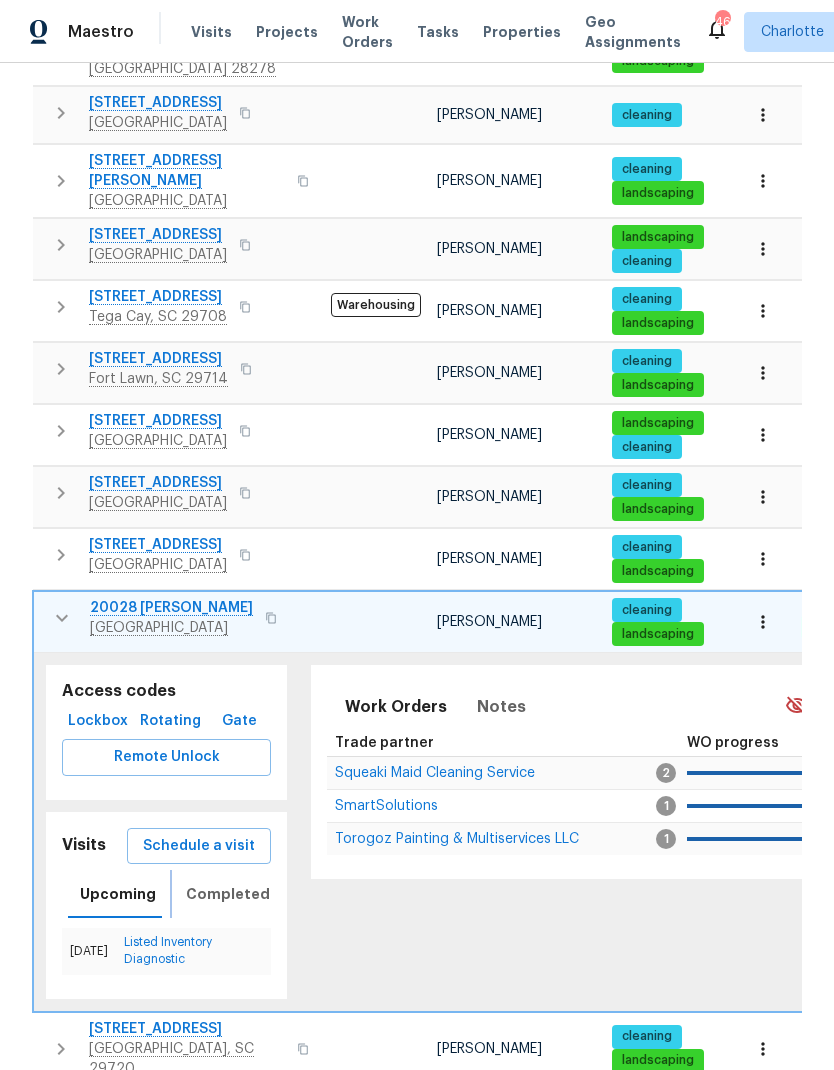 click on "Completed" at bounding box center [228, 894] 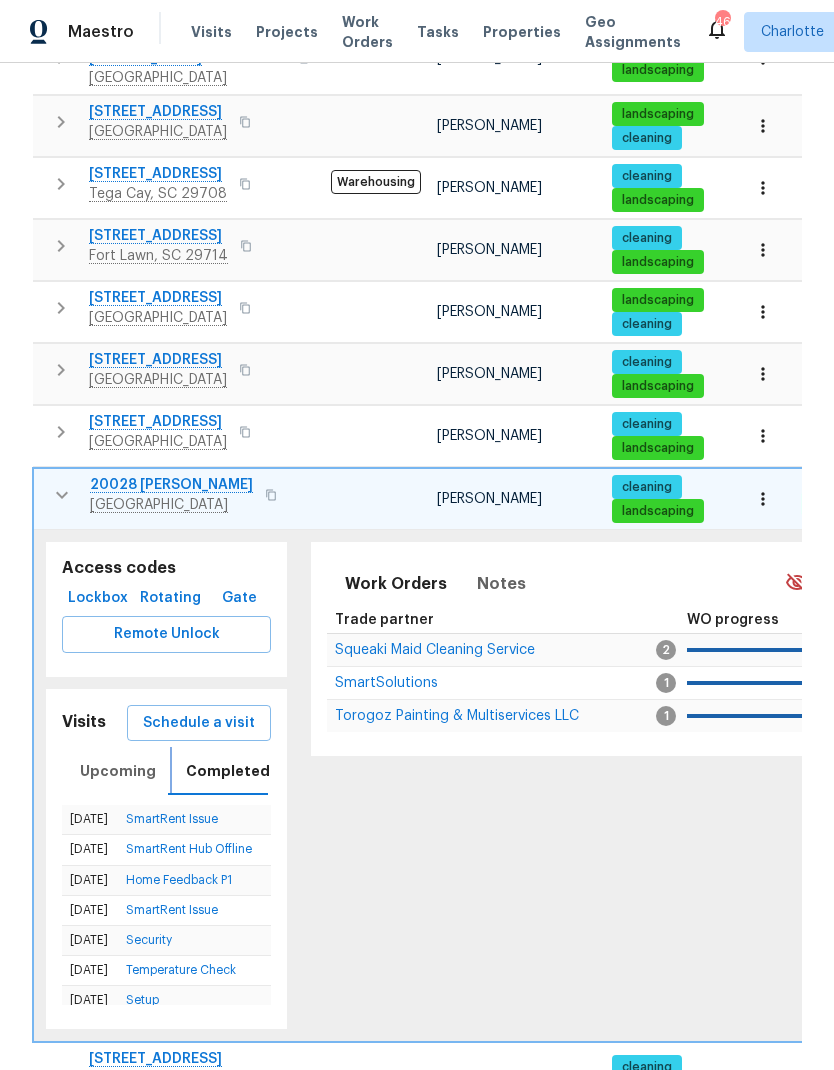 scroll, scrollTop: 837, scrollLeft: 0, axis: vertical 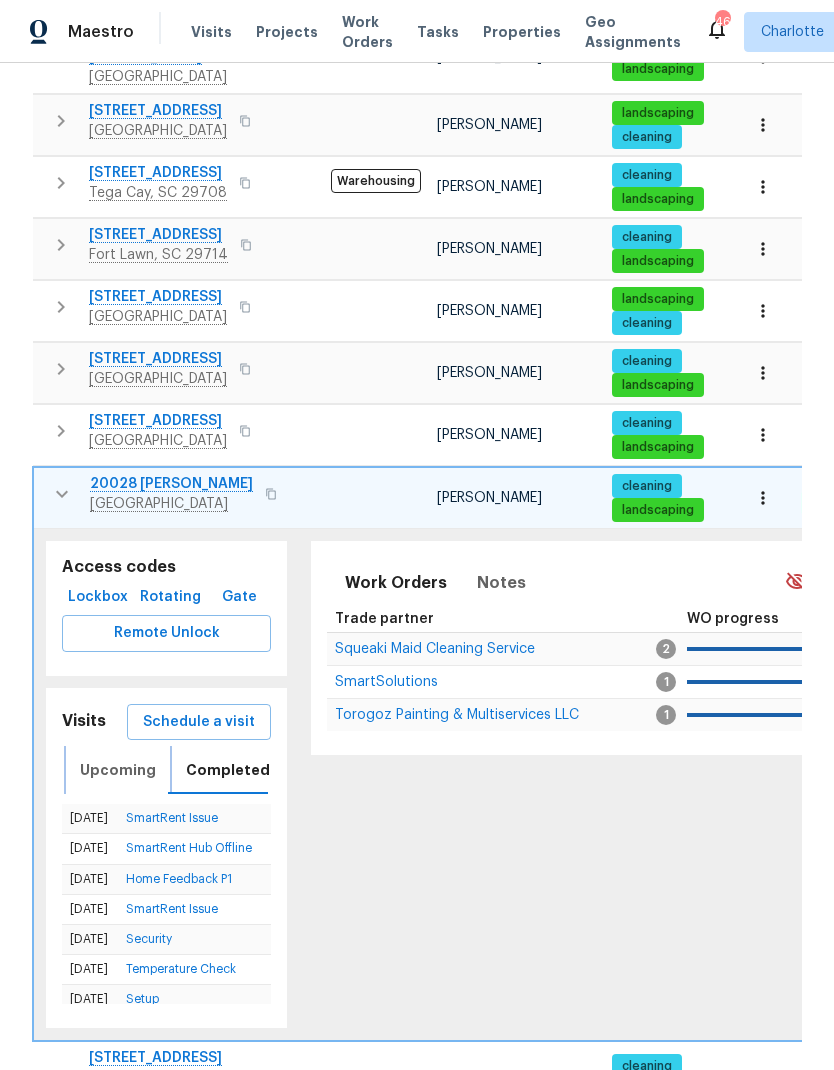 click on "Upcoming" at bounding box center [118, 770] 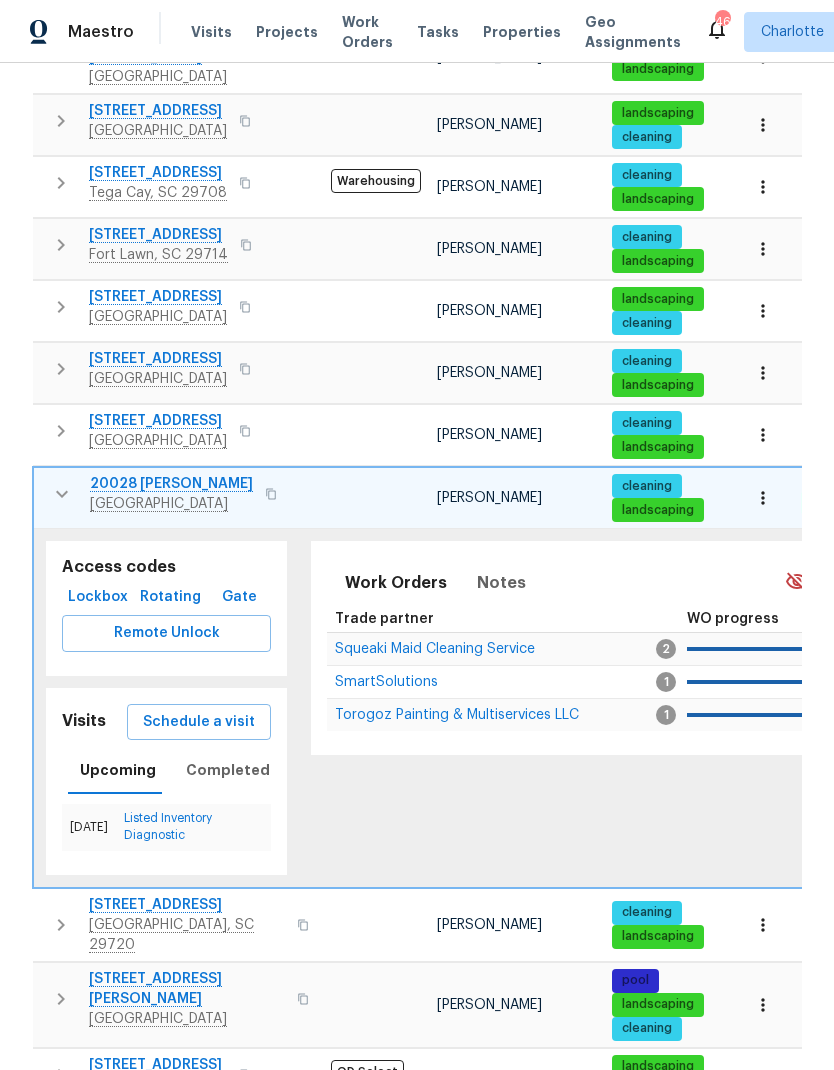 click at bounding box center (62, 494) 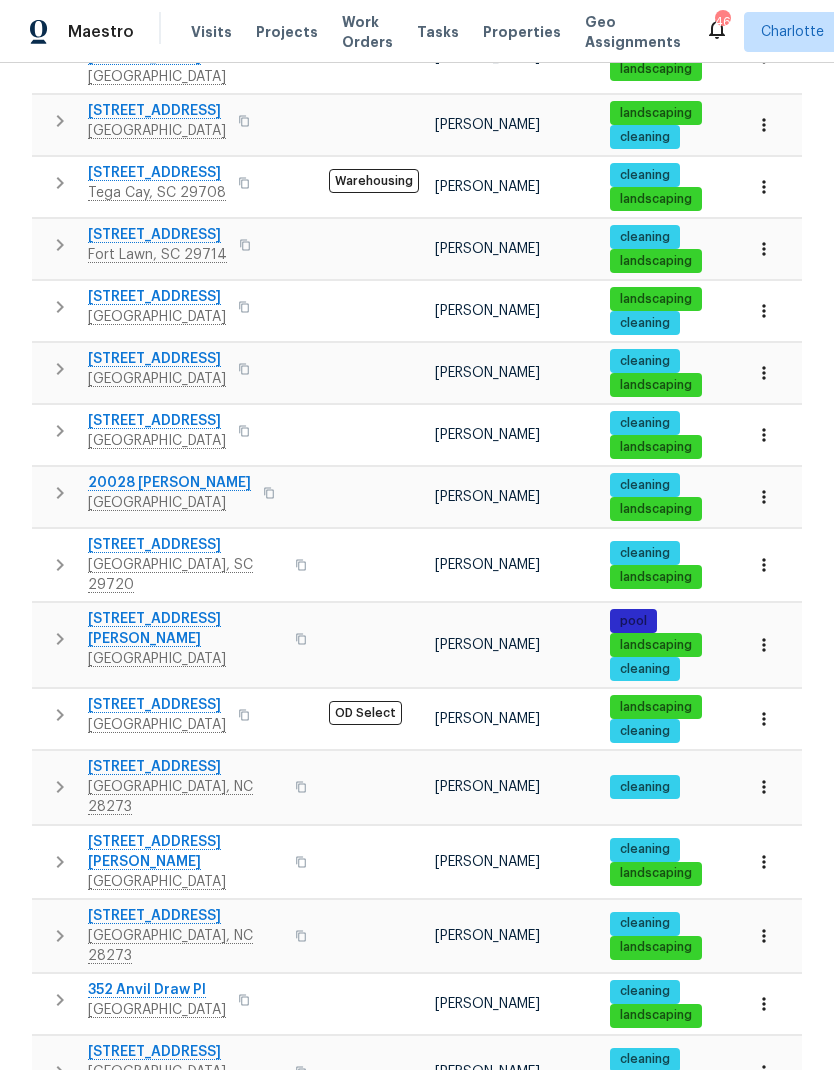 scroll, scrollTop: 0, scrollLeft: 0, axis: both 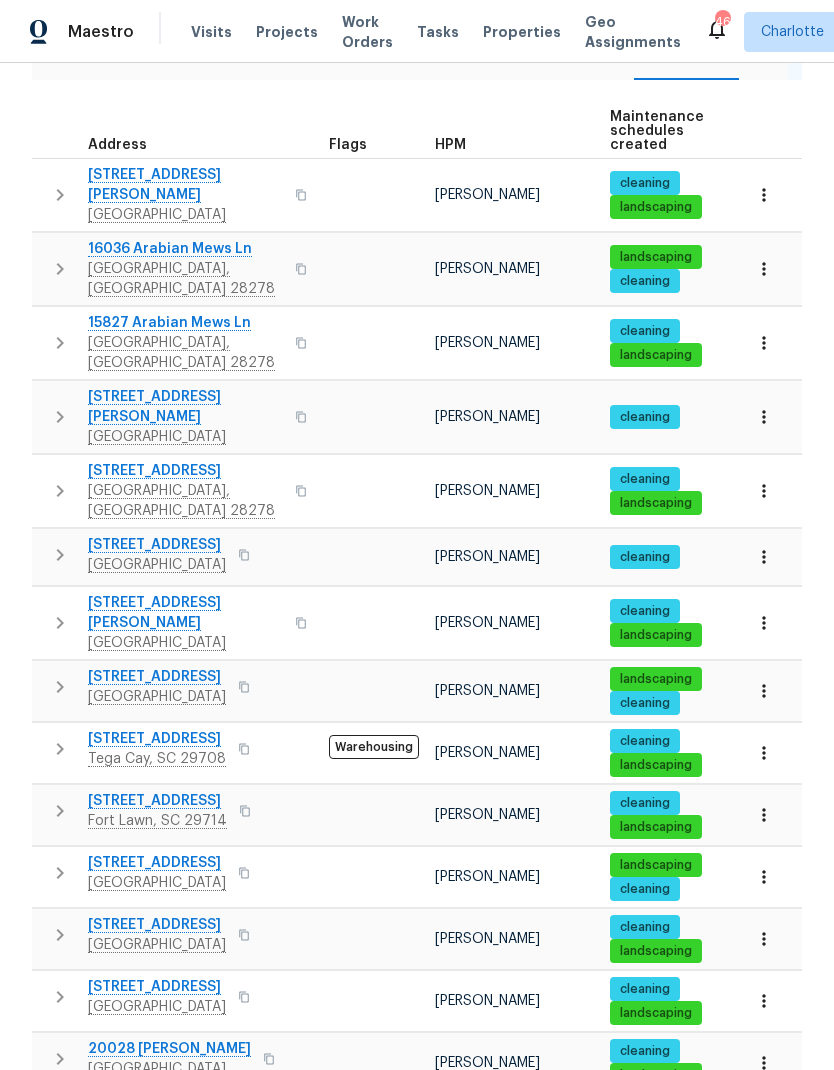 click on "16036 Arabian Mews Ln" at bounding box center (185, 249) 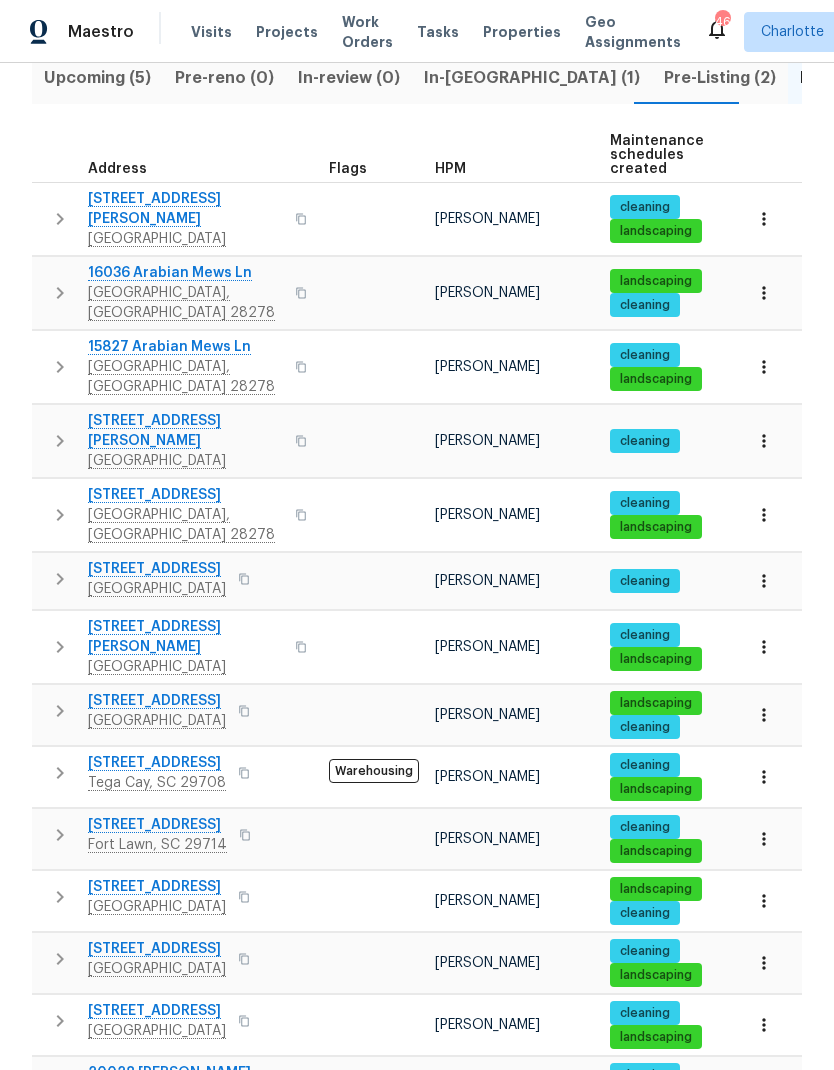 scroll, scrollTop: 270, scrollLeft: 0, axis: vertical 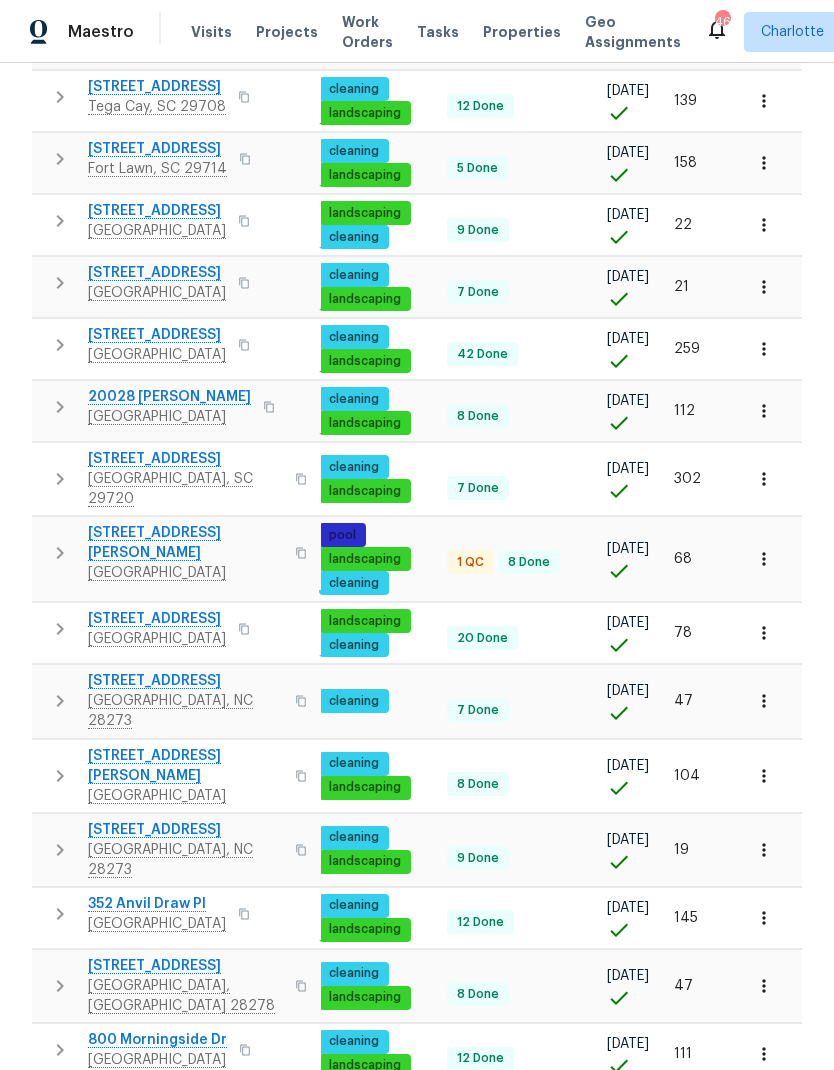 click on "2" at bounding box center (522, 1251) 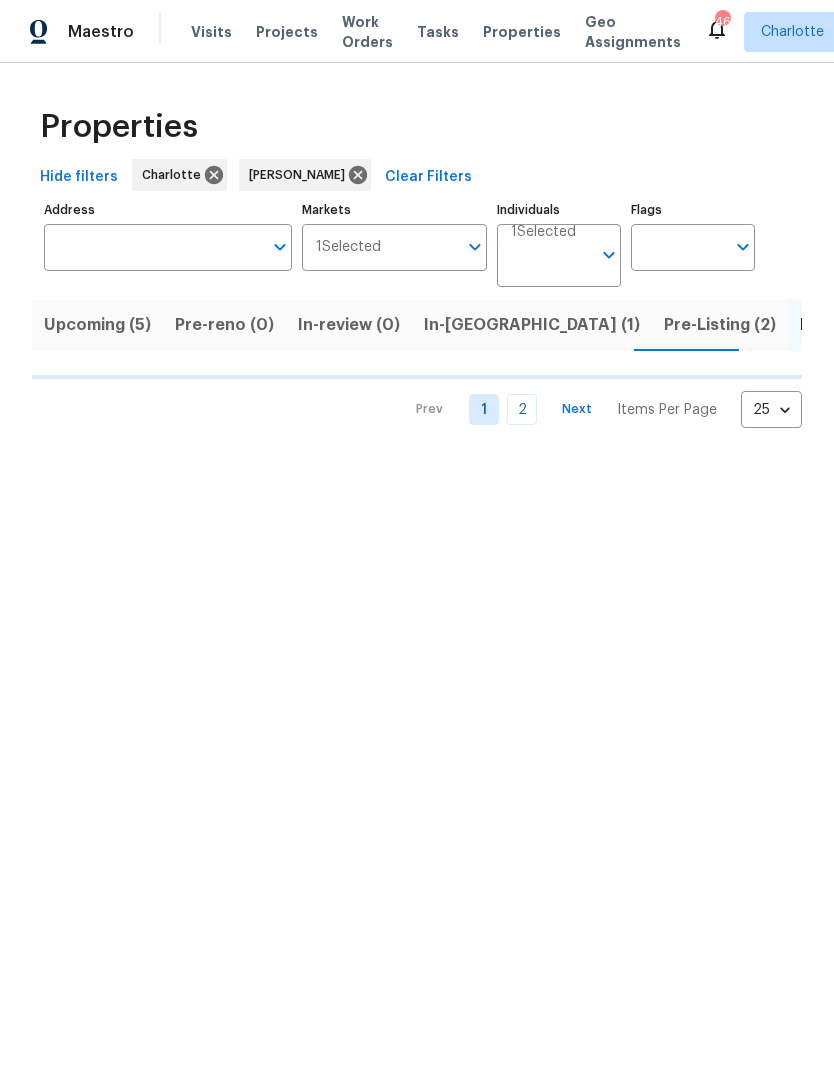 scroll, scrollTop: 0, scrollLeft: 0, axis: both 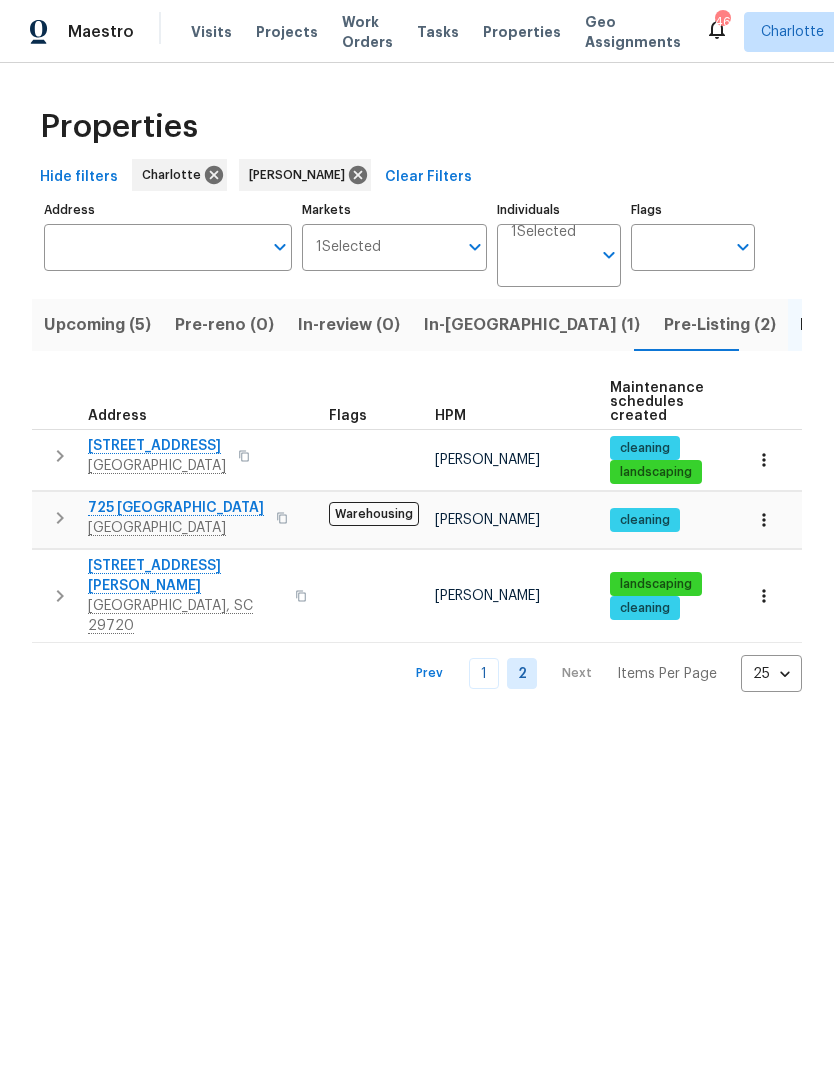 click on "Resale (10)" at bounding box center (953, 325) 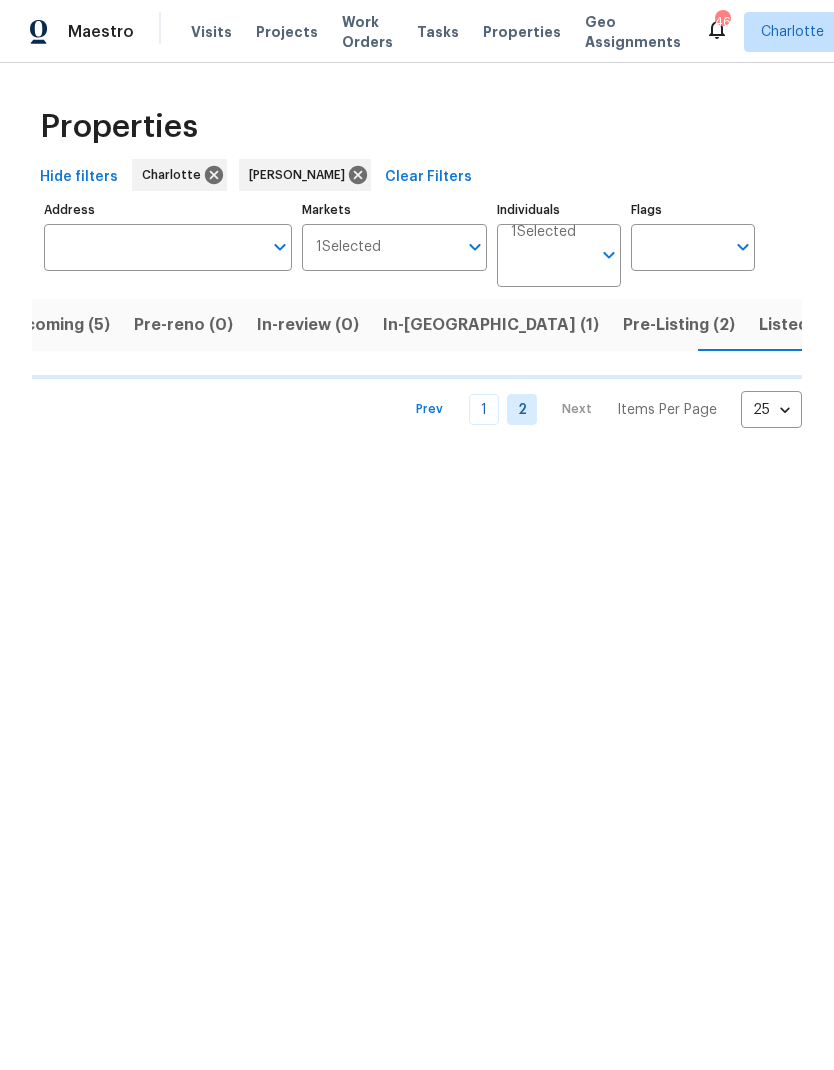 scroll, scrollTop: 0, scrollLeft: 44, axis: horizontal 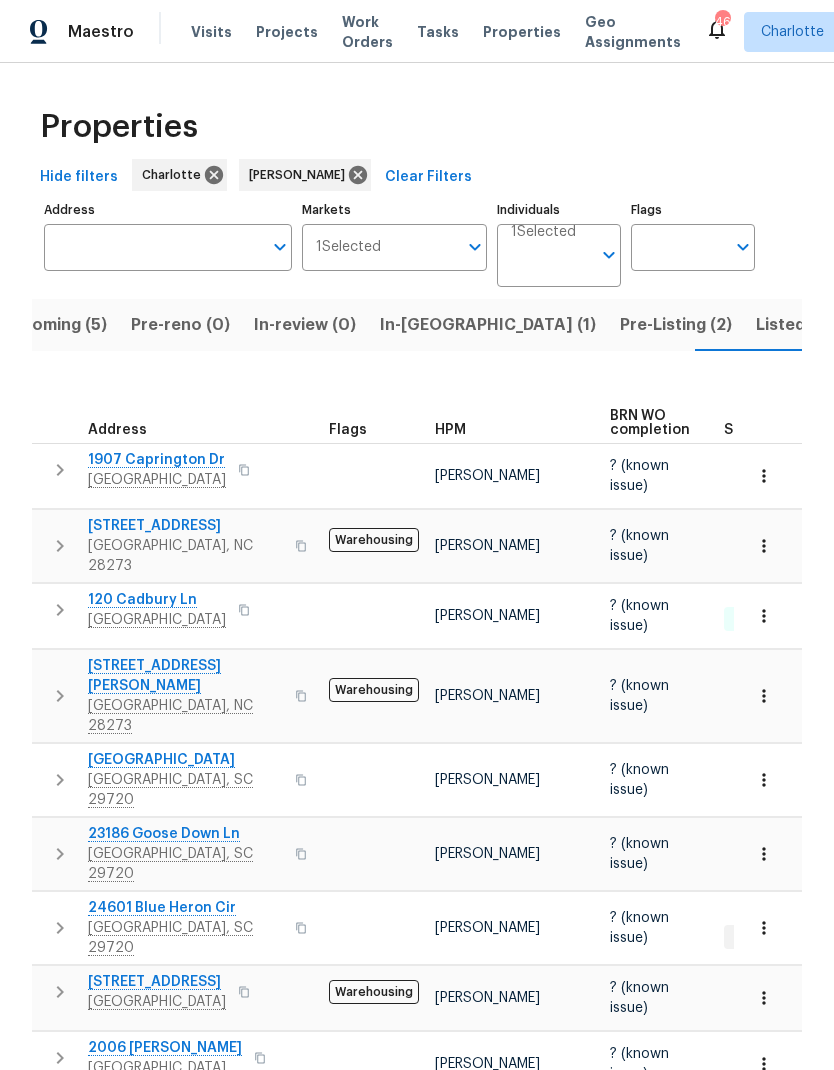 click on "Upcoming (5)" at bounding box center (53, 325) 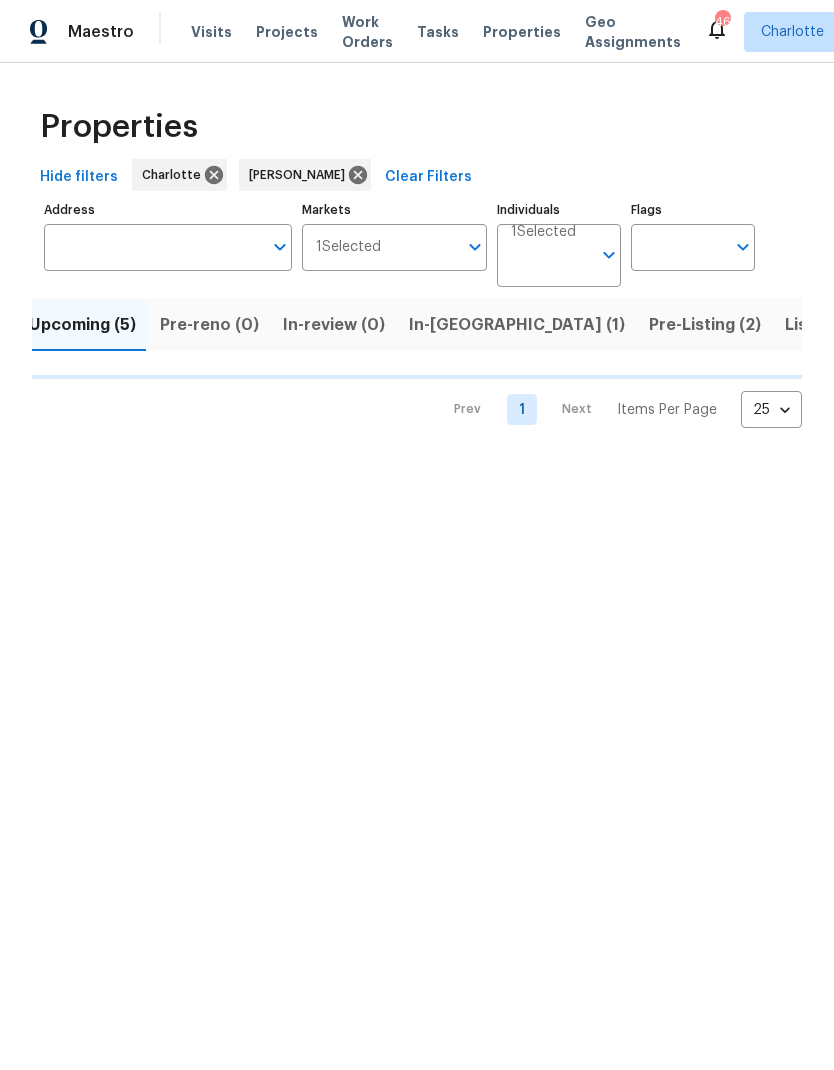 scroll, scrollTop: 0, scrollLeft: 0, axis: both 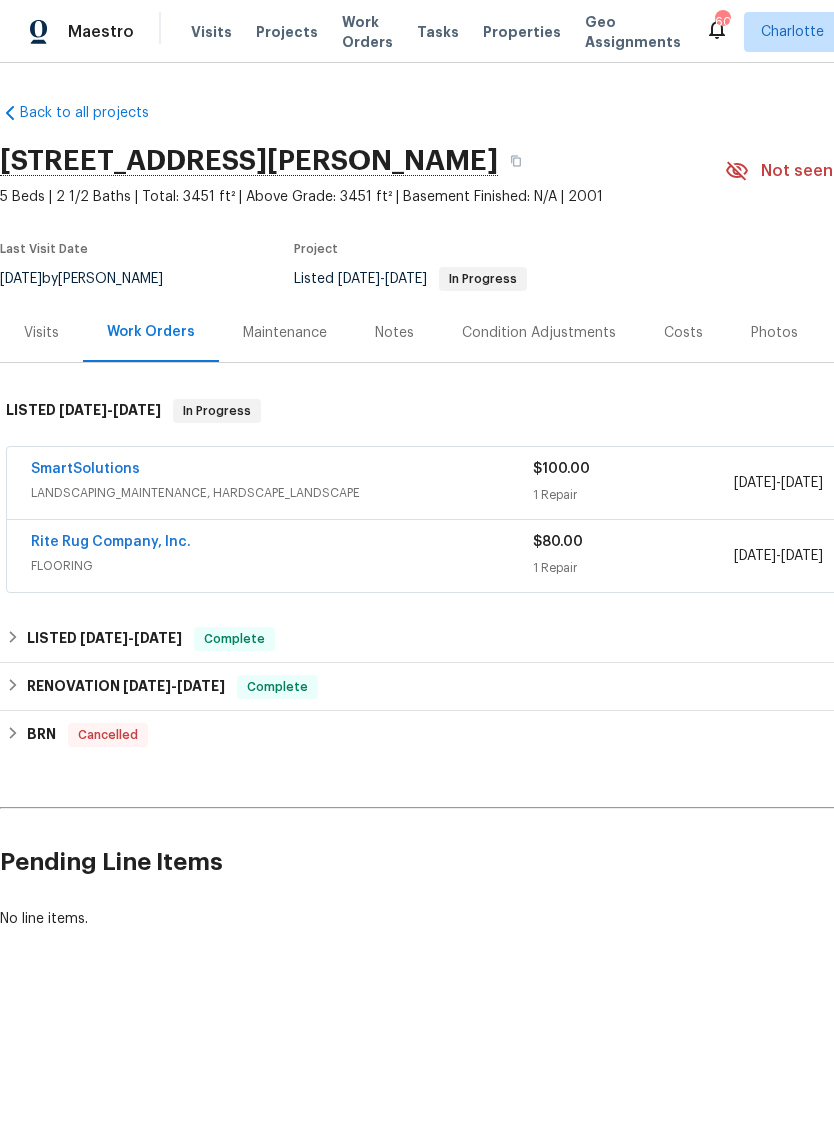 click on "SmartSolutions" at bounding box center (85, 469) 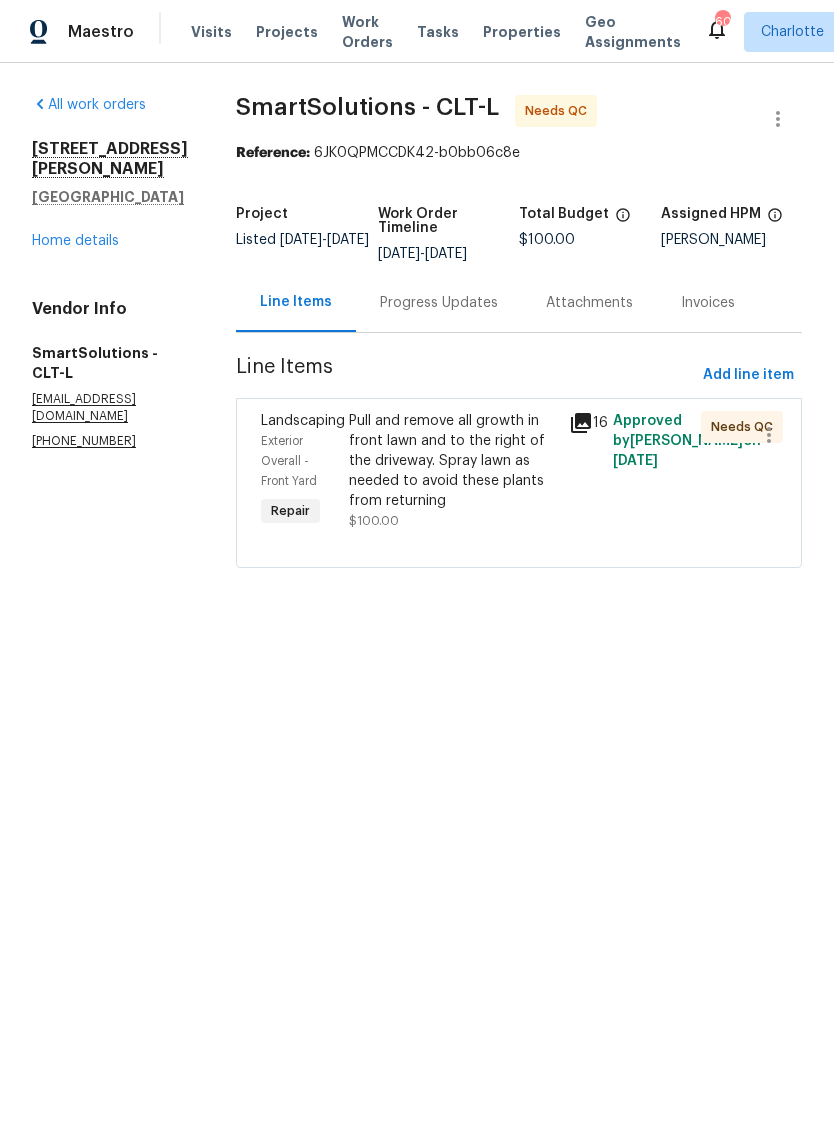 click 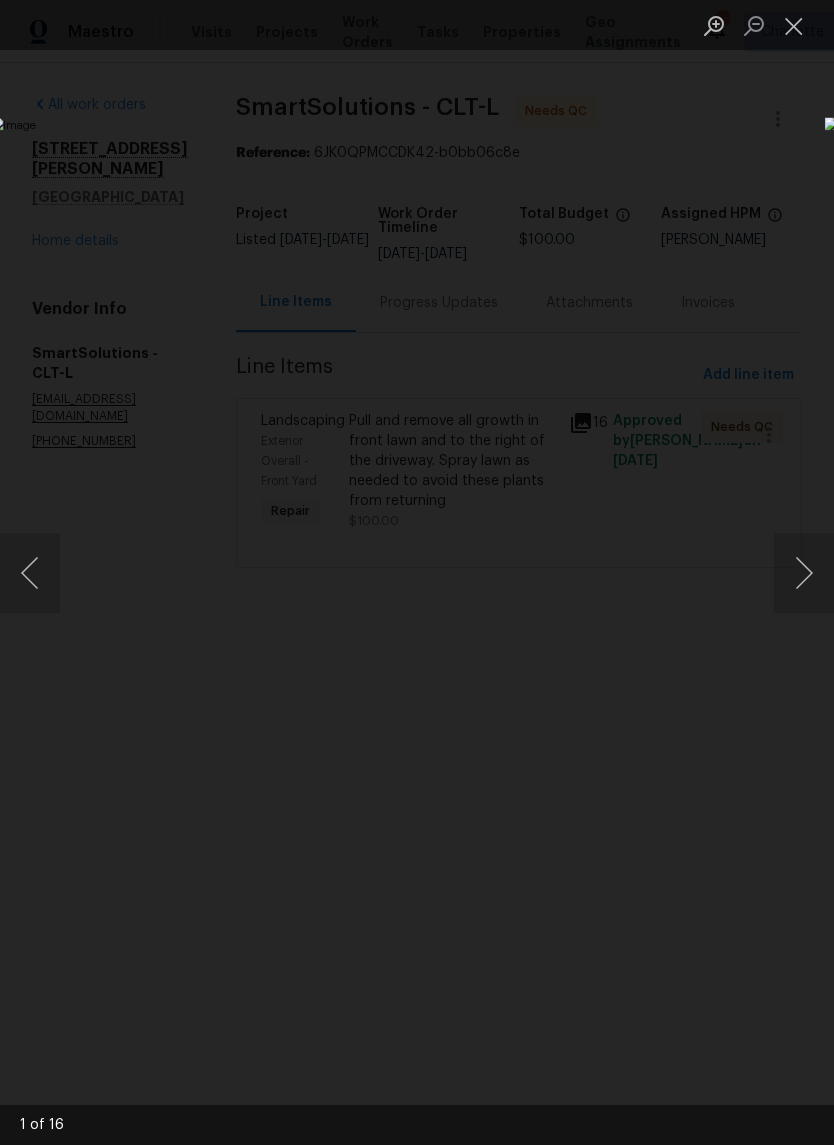 click at bounding box center (804, 573) 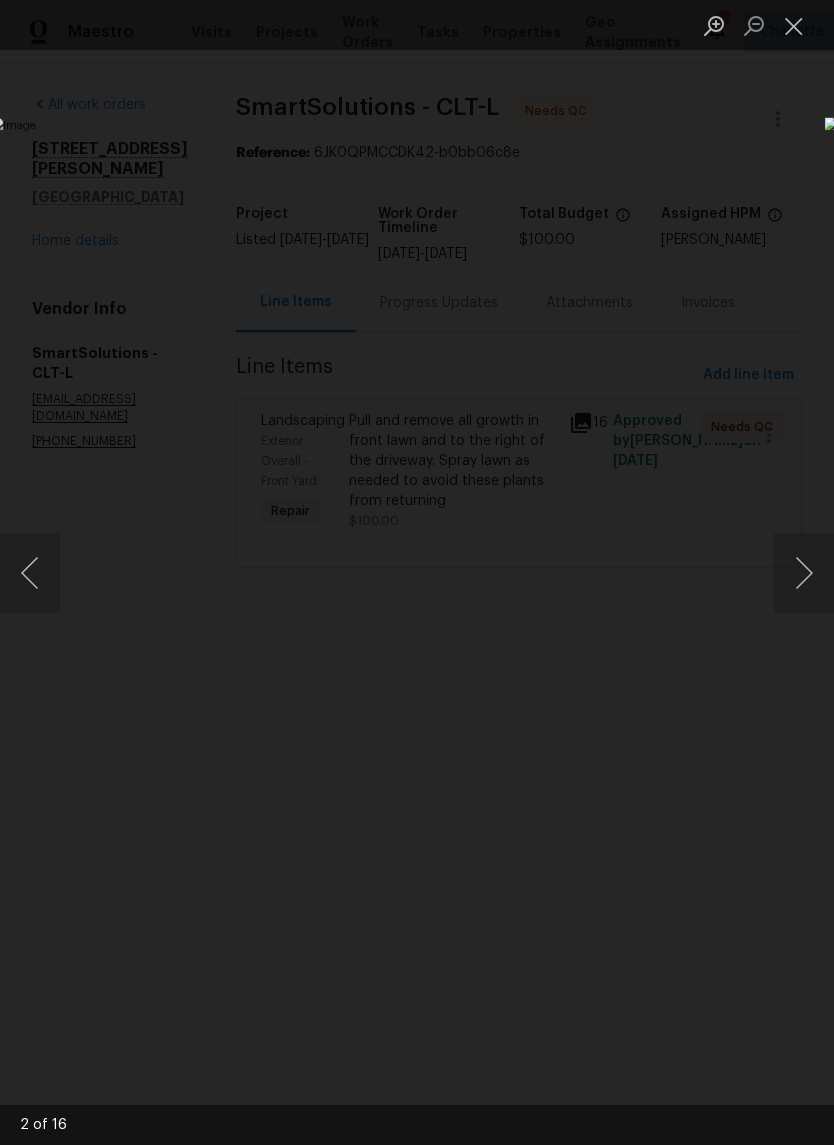 click at bounding box center (804, 573) 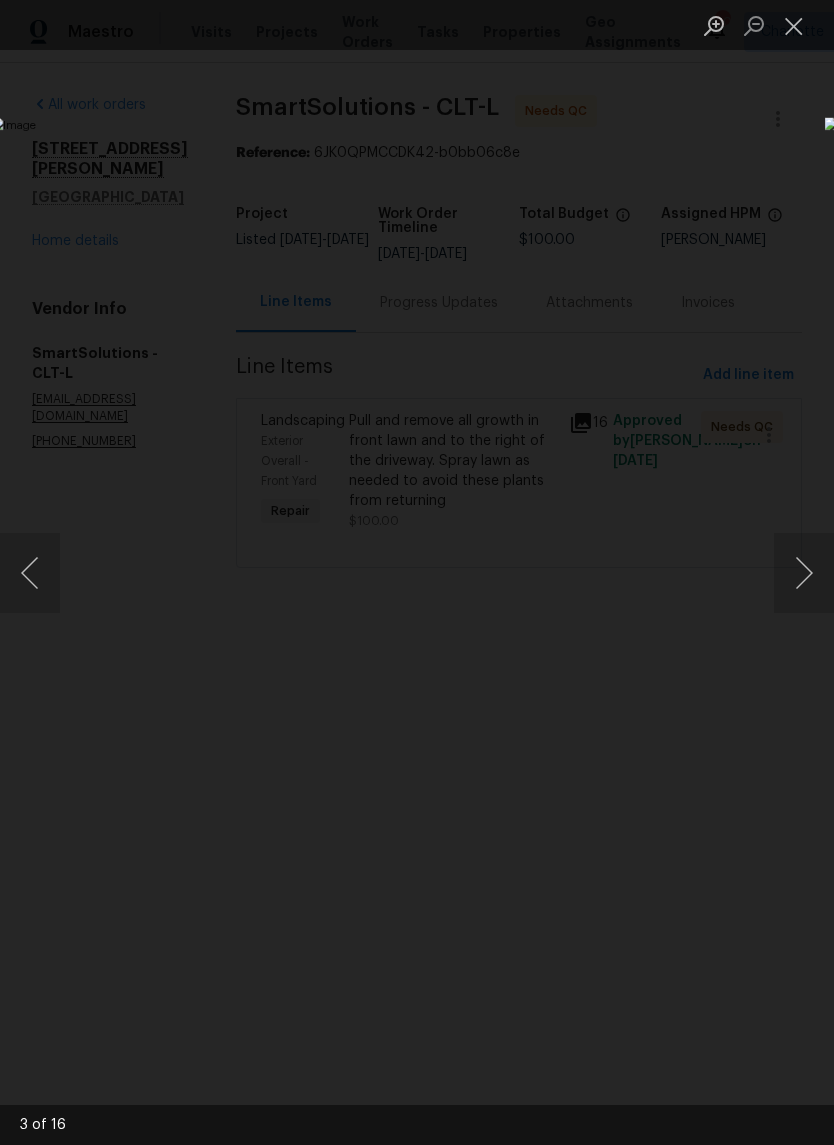 click at bounding box center [804, 573] 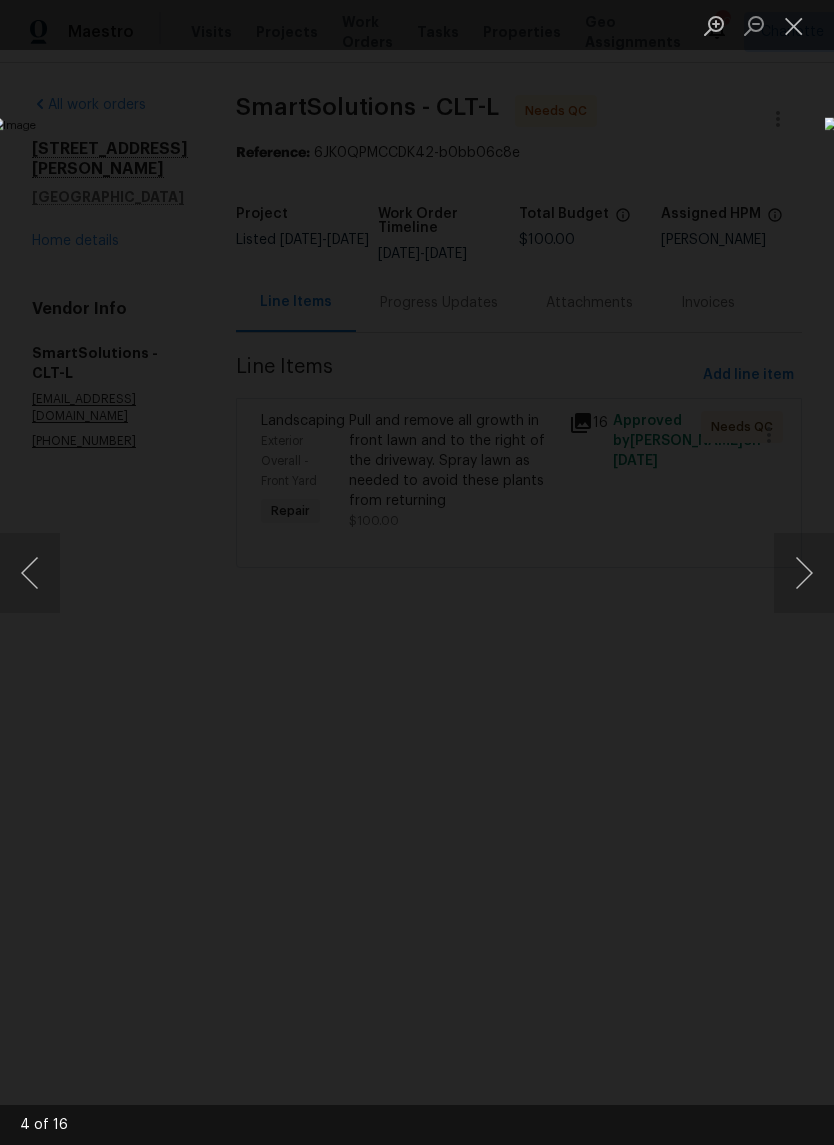 click at bounding box center [804, 573] 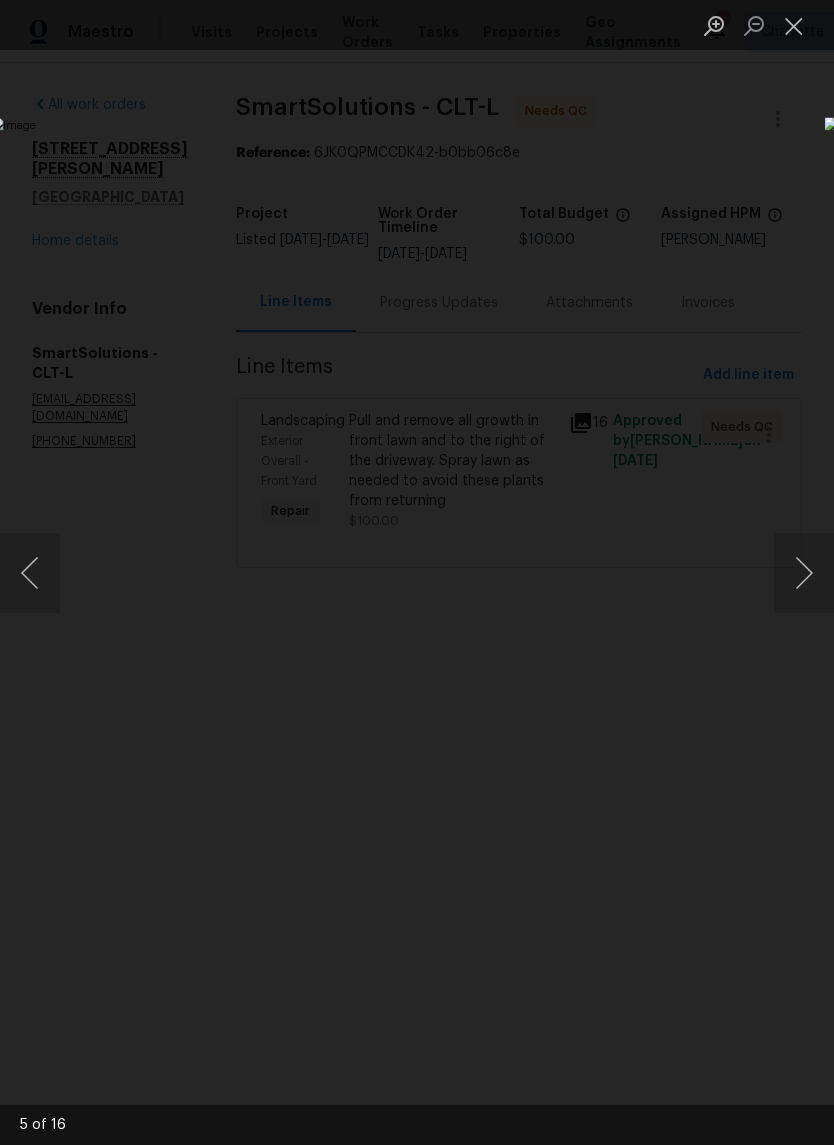 click at bounding box center (804, 573) 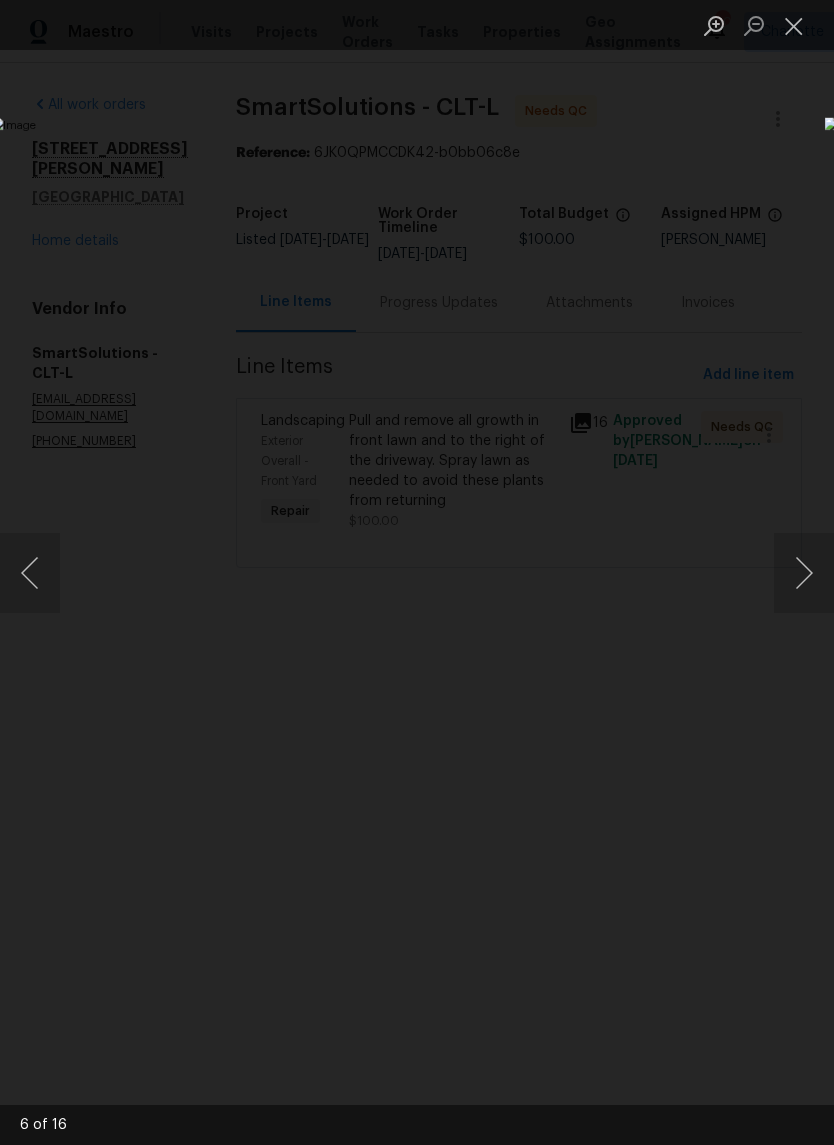 click at bounding box center [804, 573] 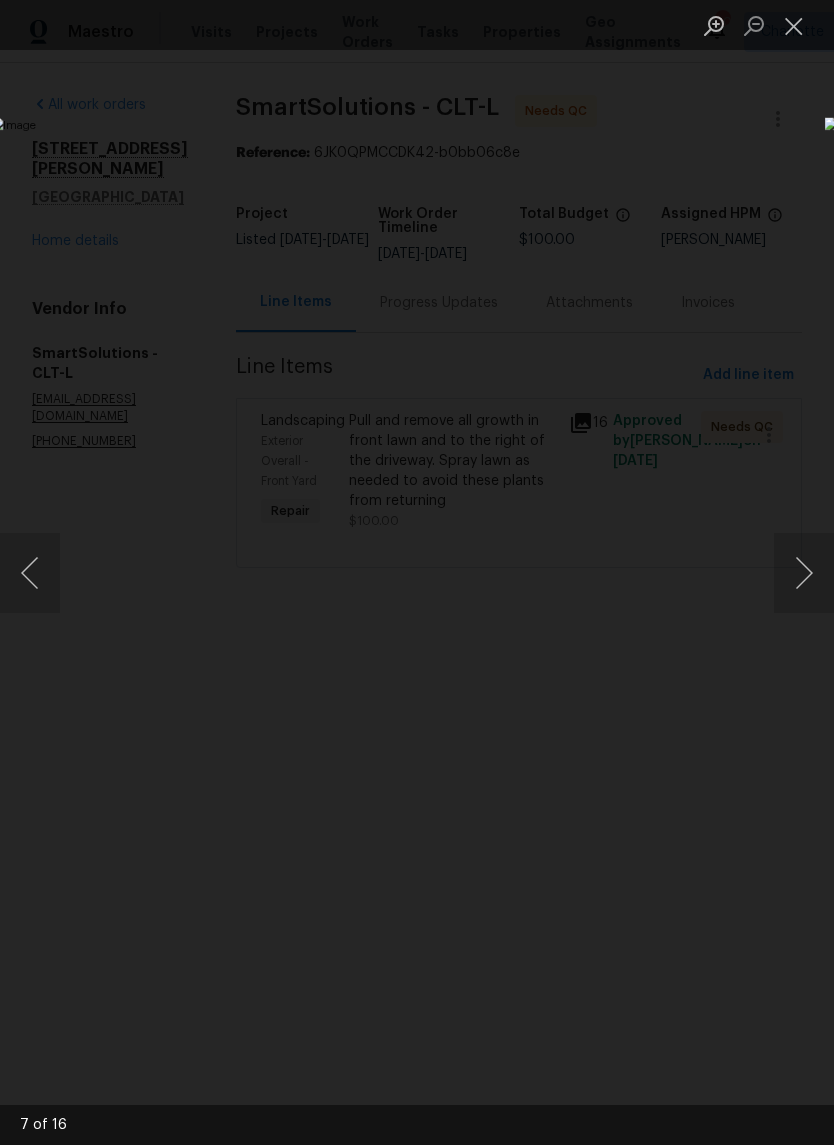 click at bounding box center [804, 573] 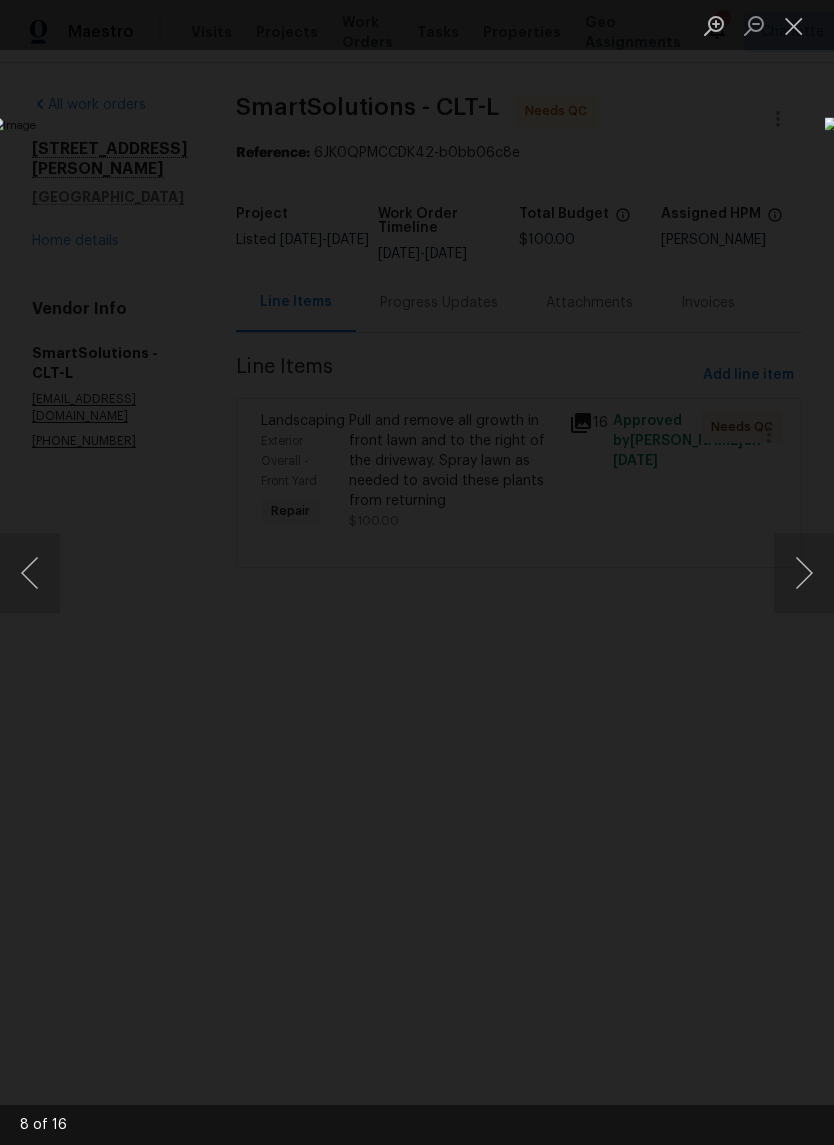 click at bounding box center (804, 573) 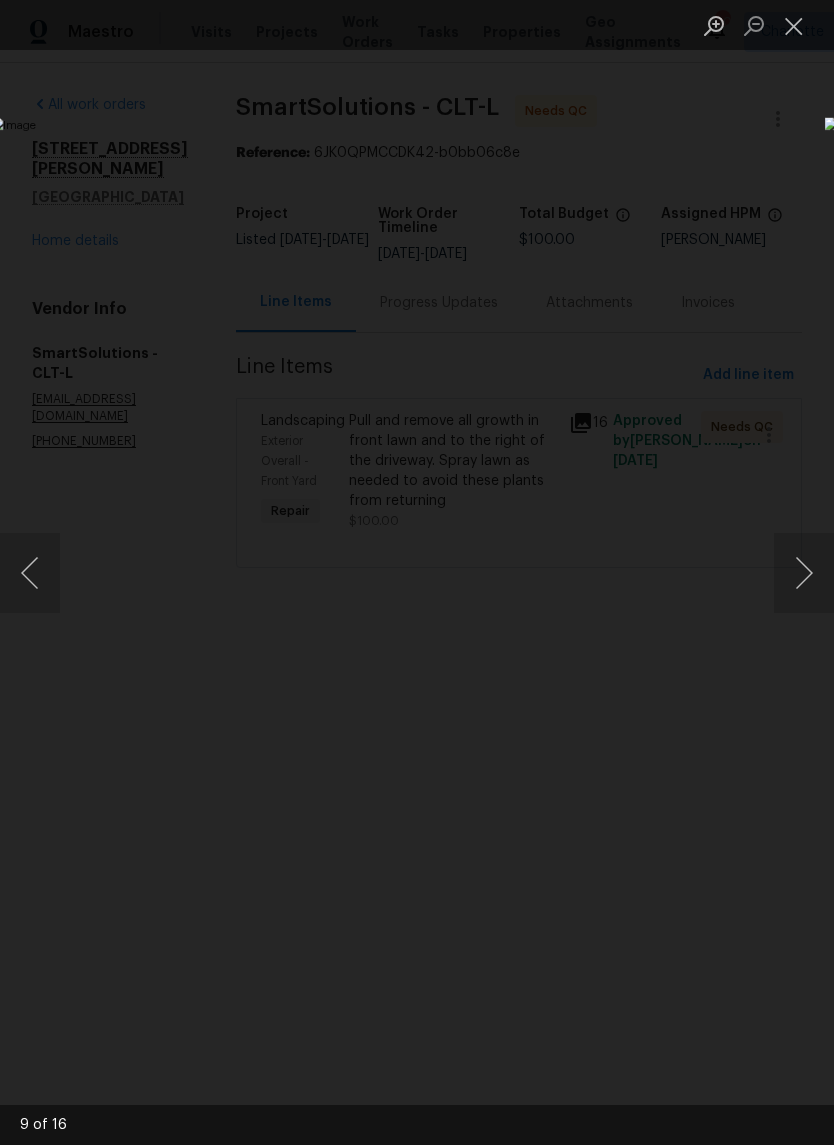 click at bounding box center [804, 573] 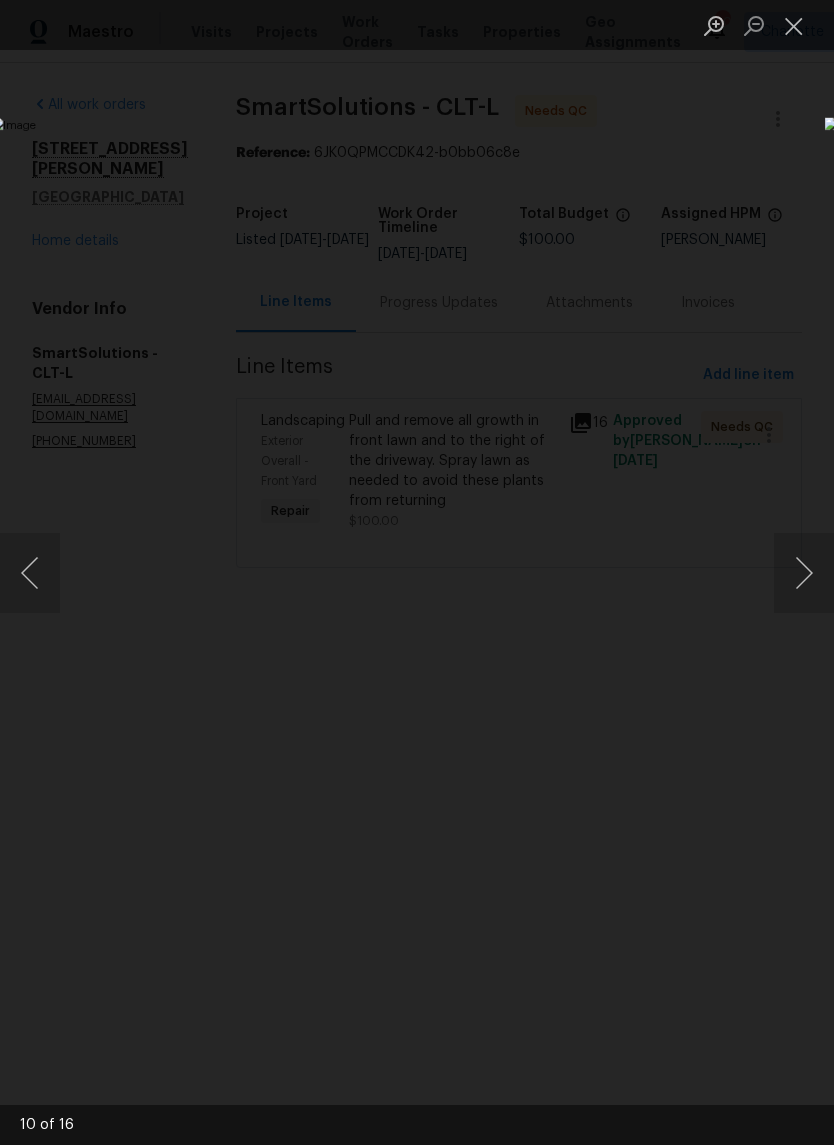 click at bounding box center (804, 573) 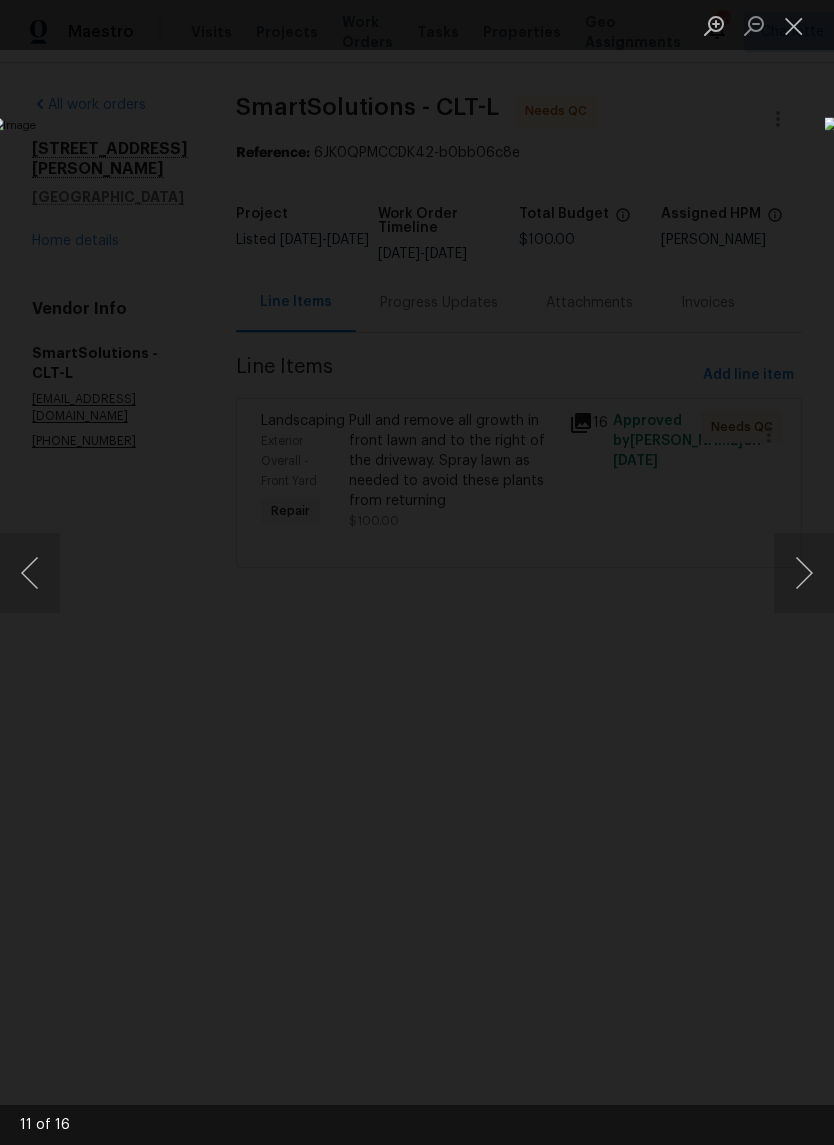 click at bounding box center (804, 573) 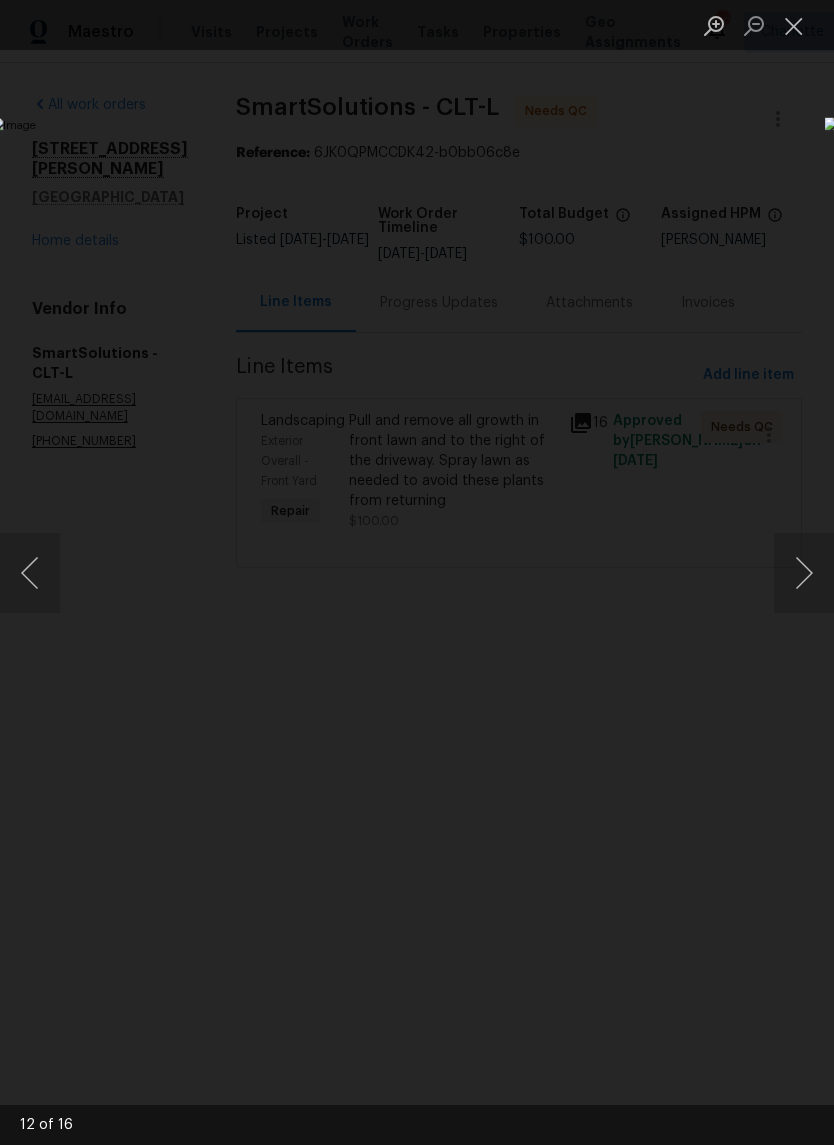 click at bounding box center (804, 573) 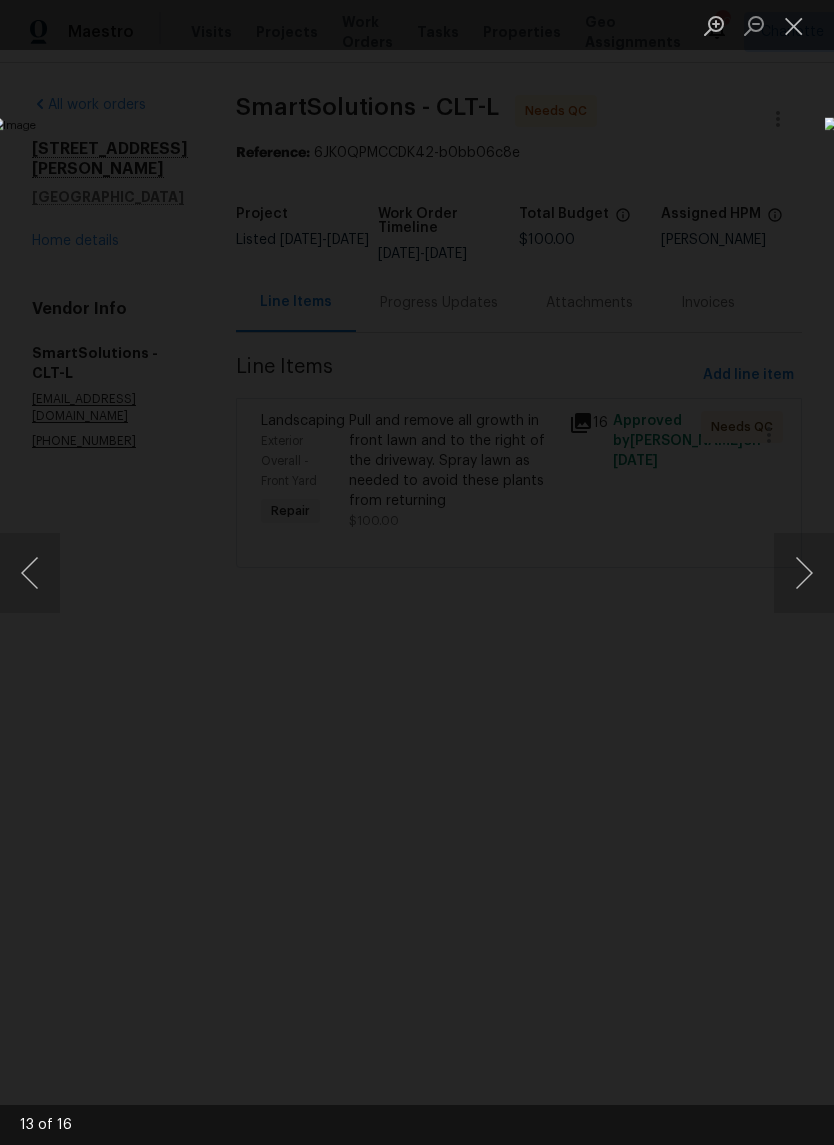 click at bounding box center (804, 573) 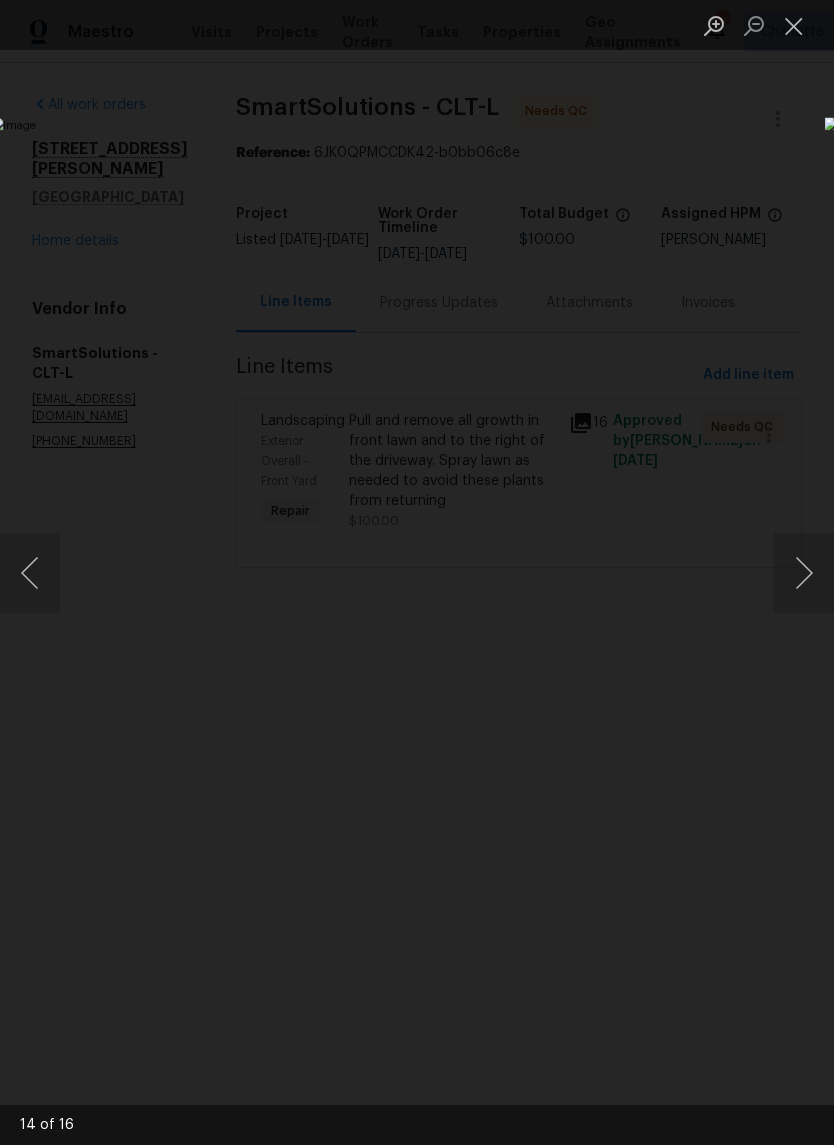 click at bounding box center (794, 25) 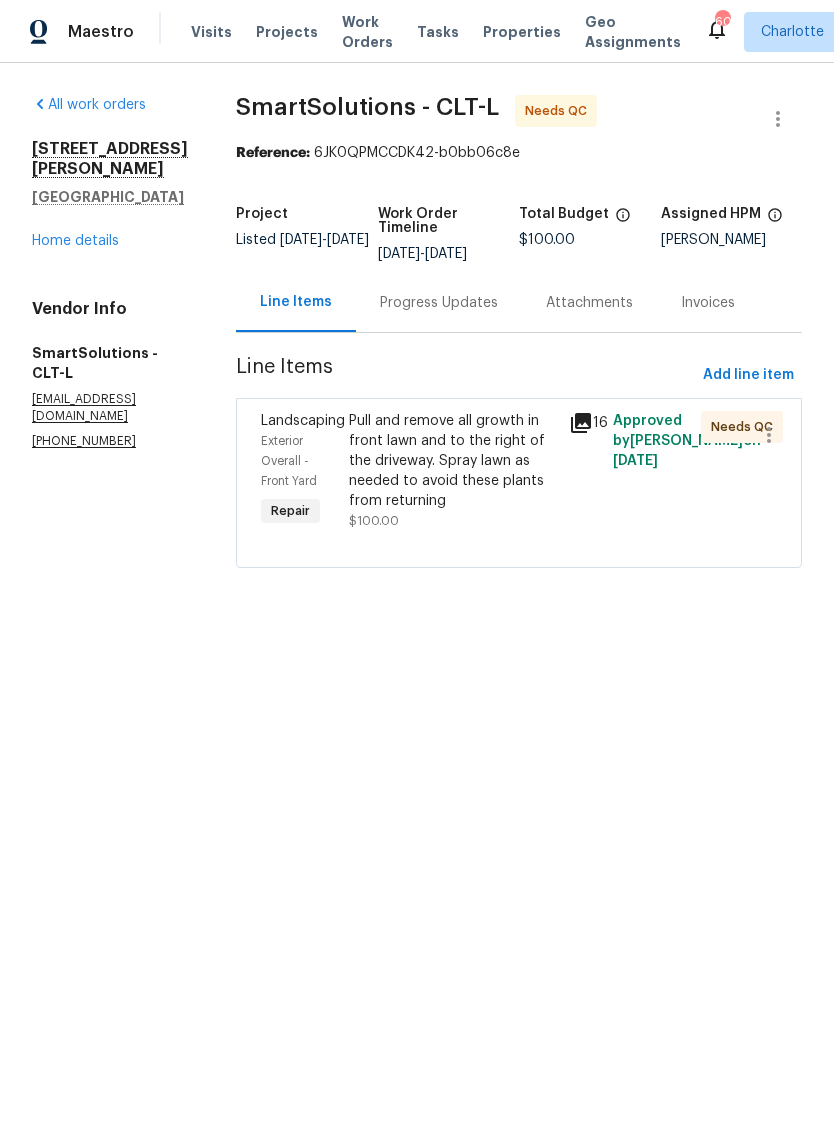 click on "Exterior Overall - Front Yard" at bounding box center [289, 461] 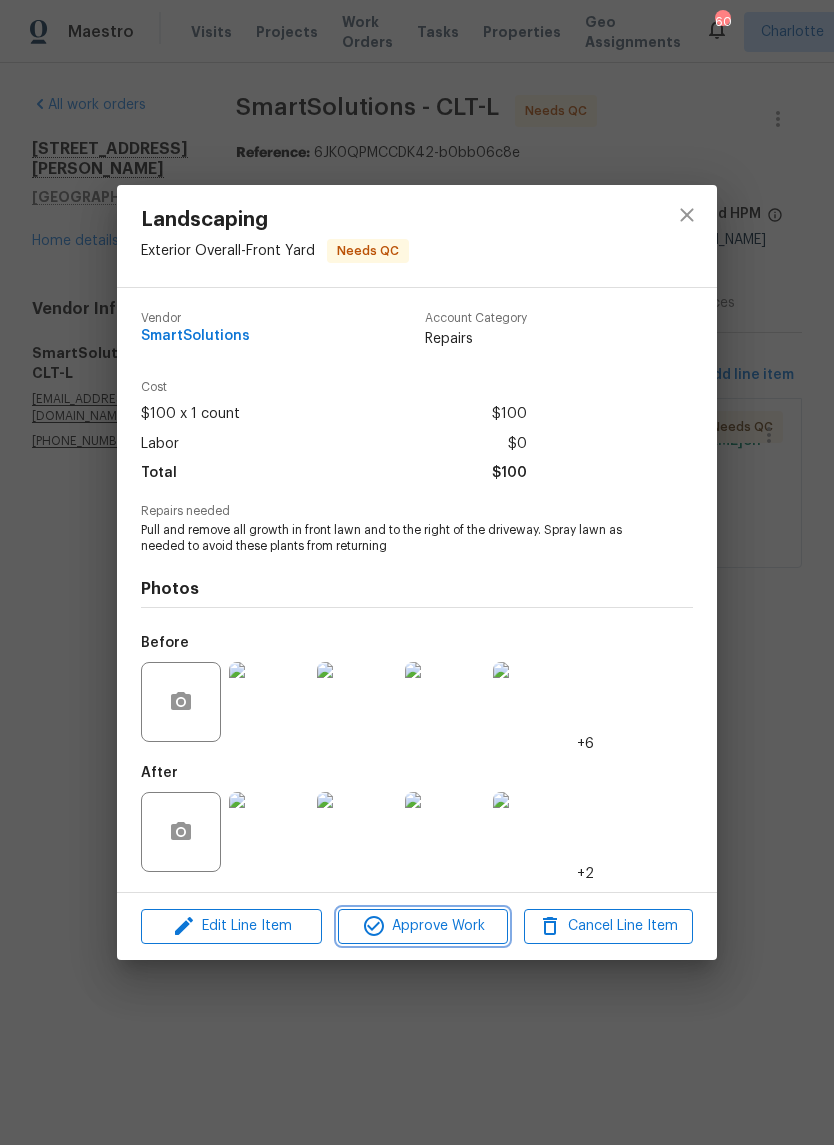click on "Approve Work" at bounding box center [422, 926] 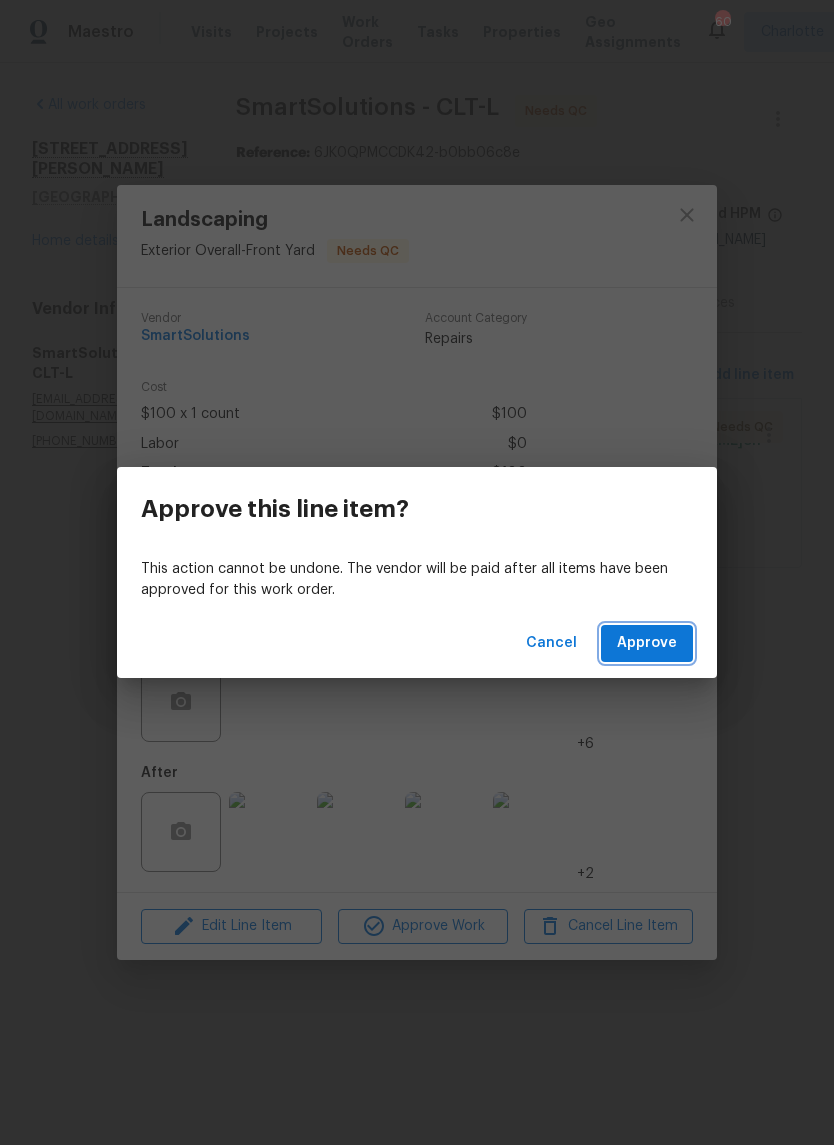 click on "Approve" at bounding box center (647, 643) 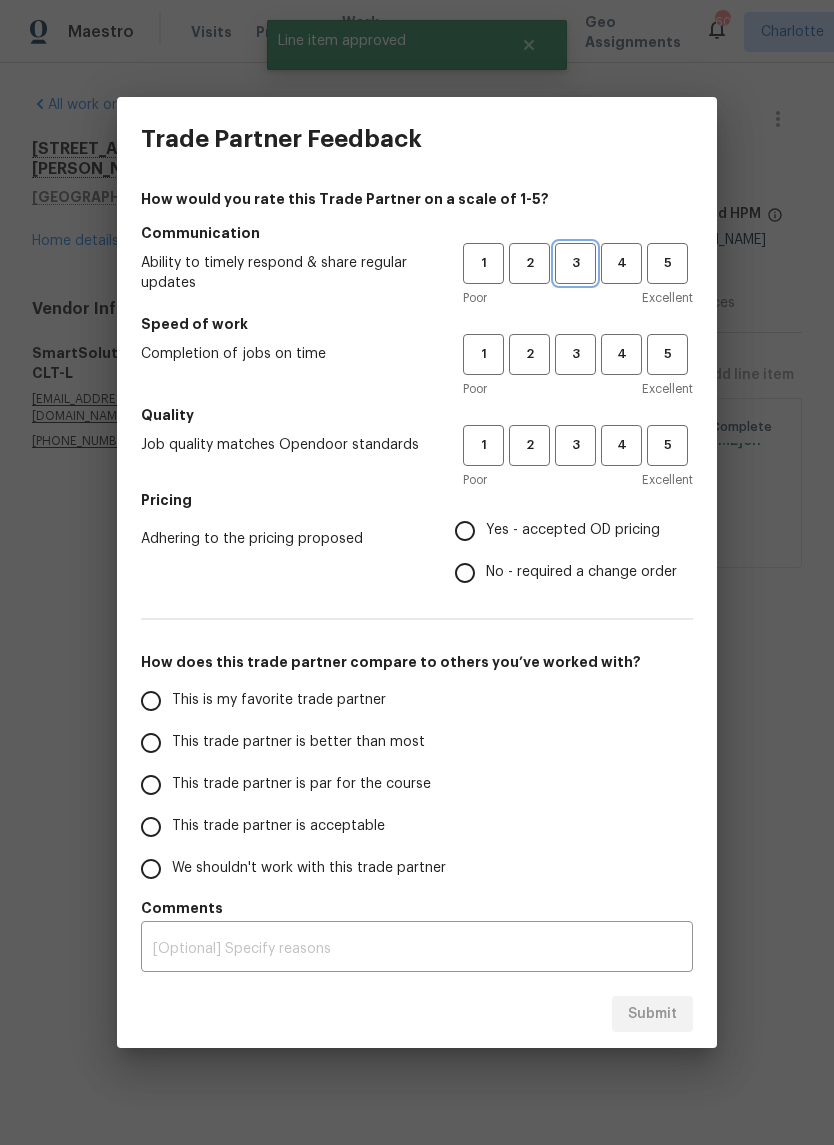 click on "3" at bounding box center [575, 263] 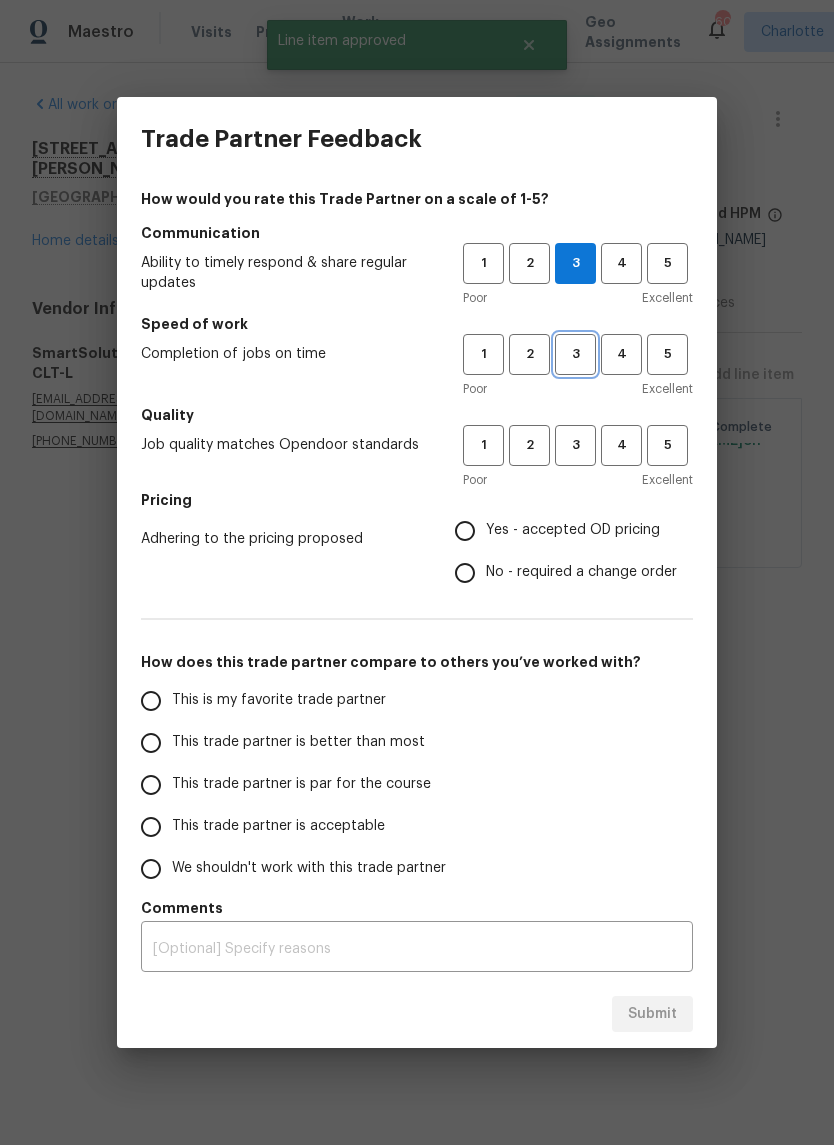 click on "3" at bounding box center [575, 354] 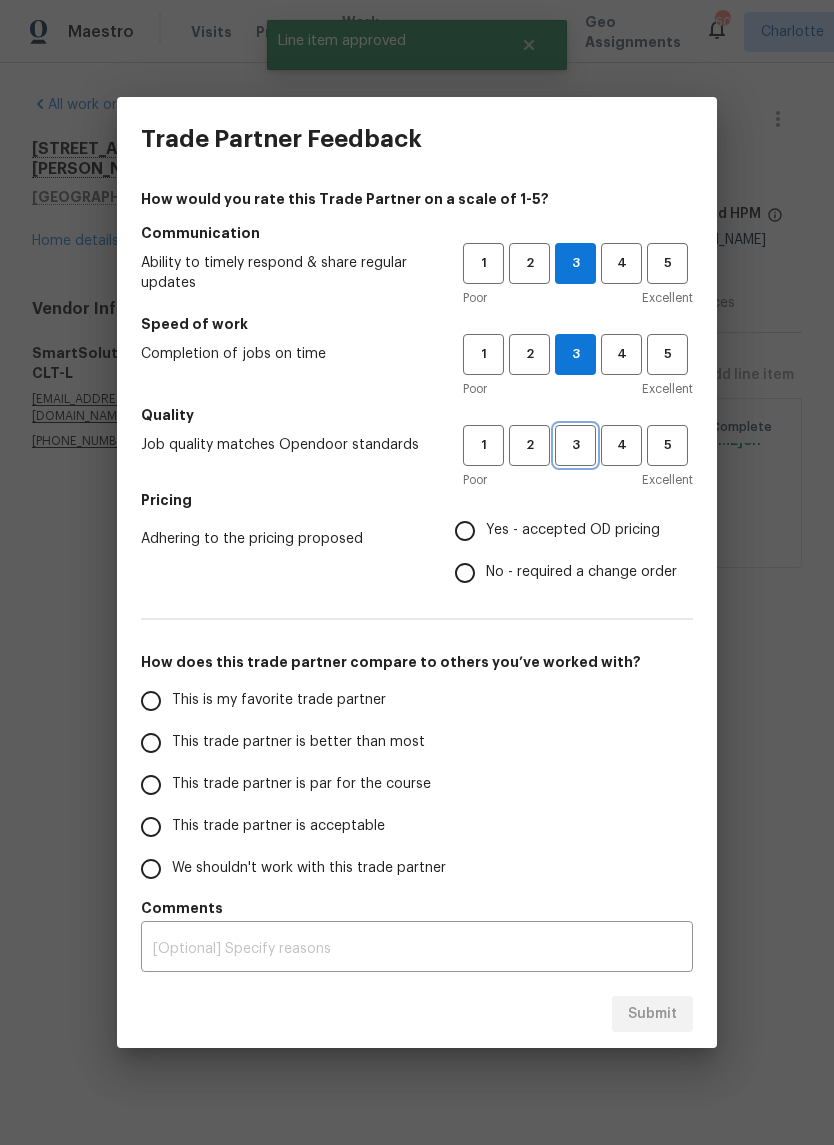 click on "3" at bounding box center (575, 445) 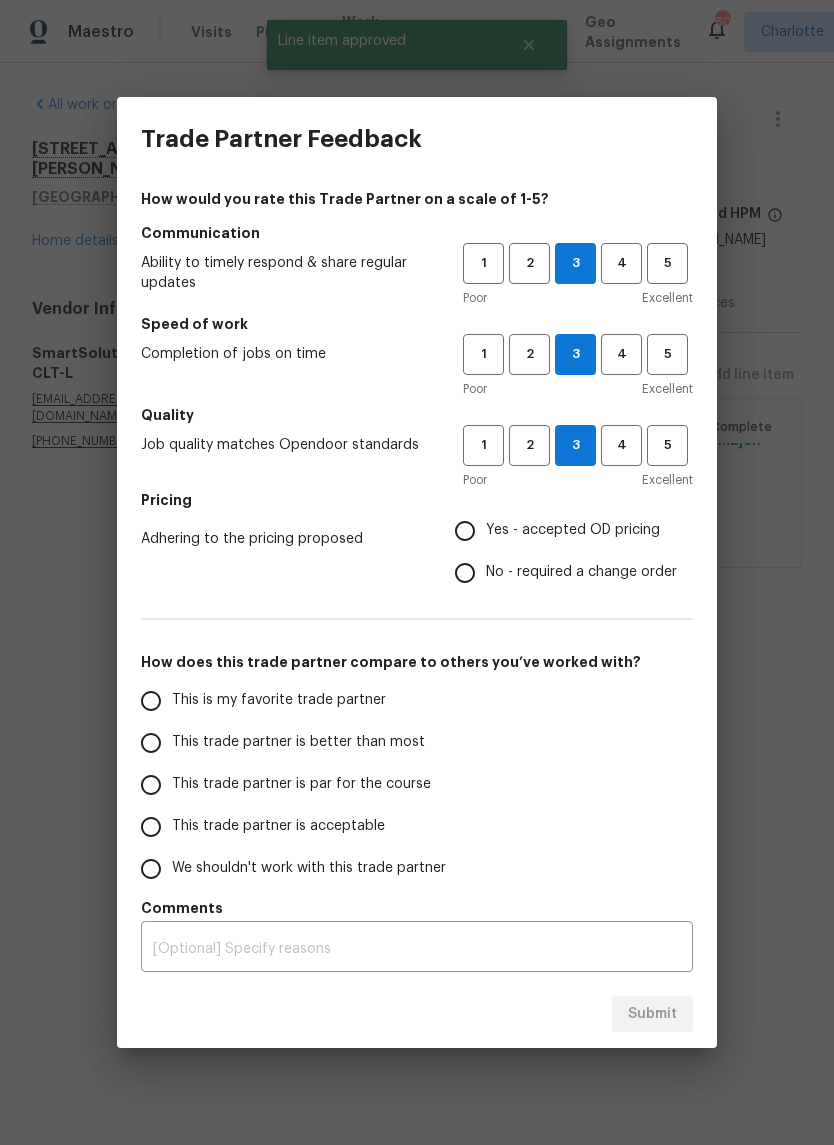 click on "Yes - accepted OD pricing" at bounding box center [465, 531] 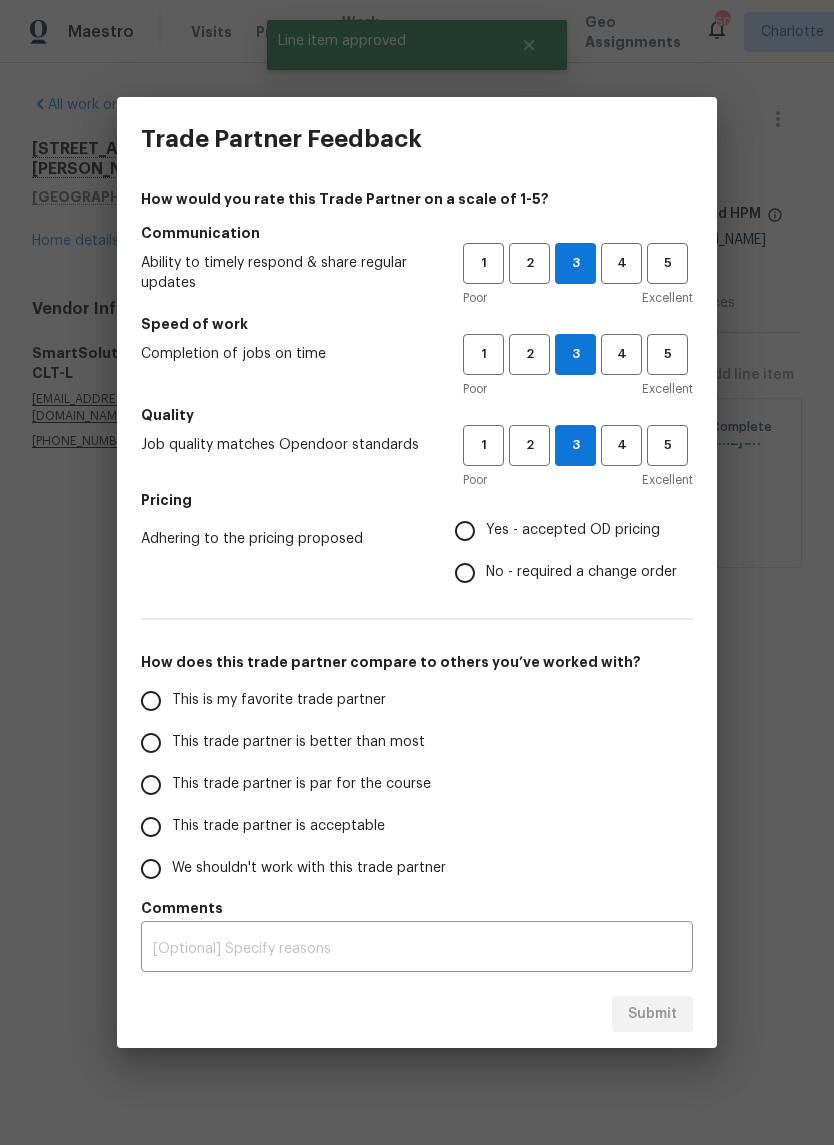 radio on "true" 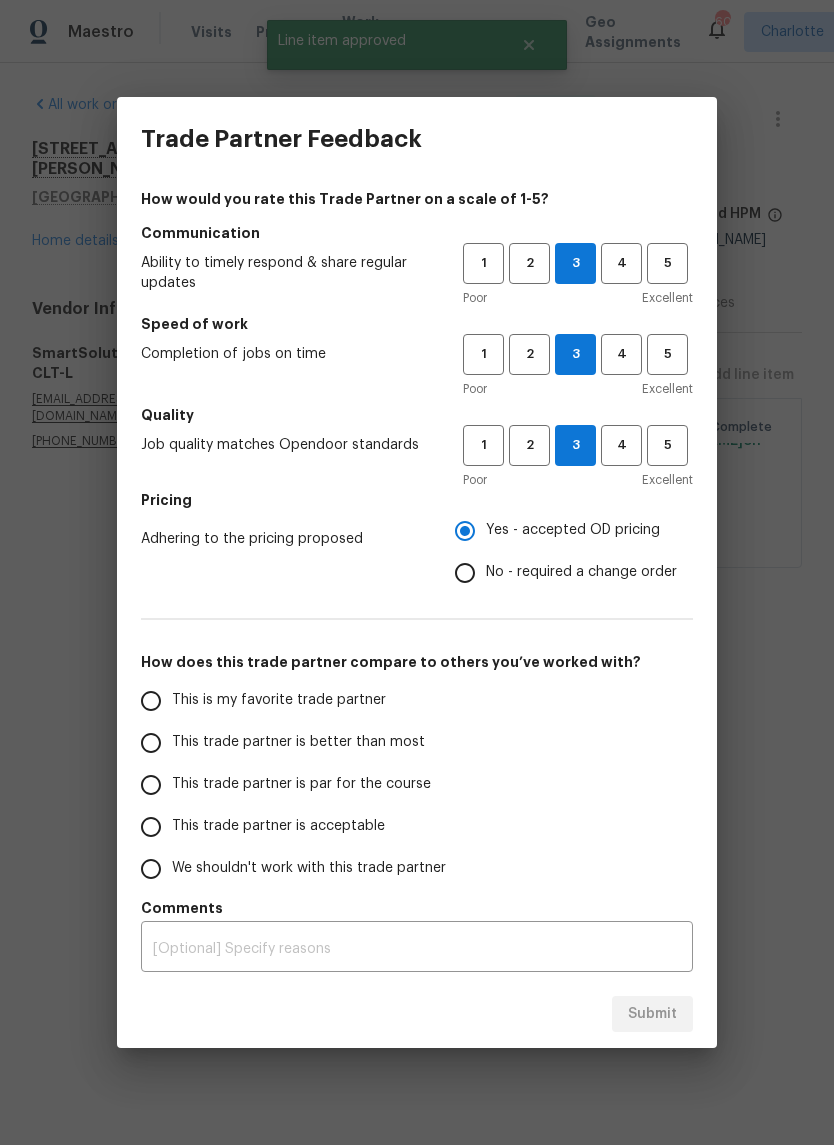 click on "This trade partner is par for the course" at bounding box center [151, 785] 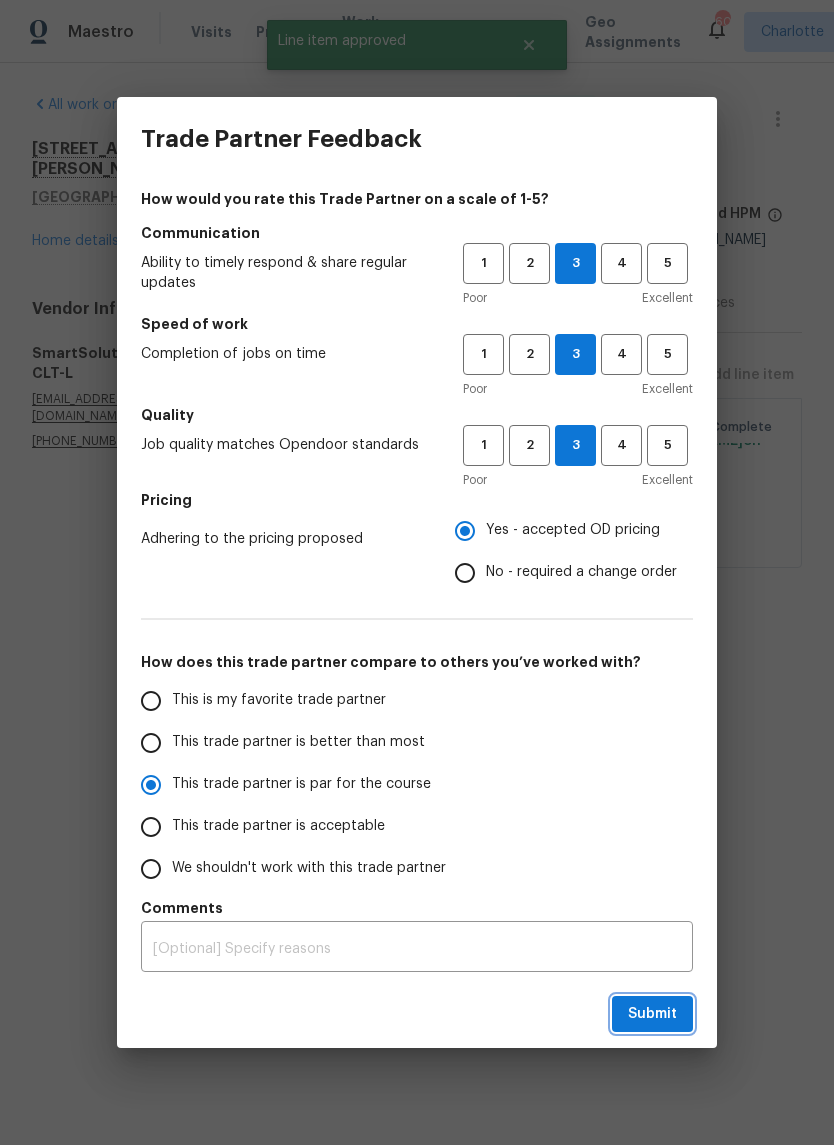 click on "Submit" at bounding box center [652, 1014] 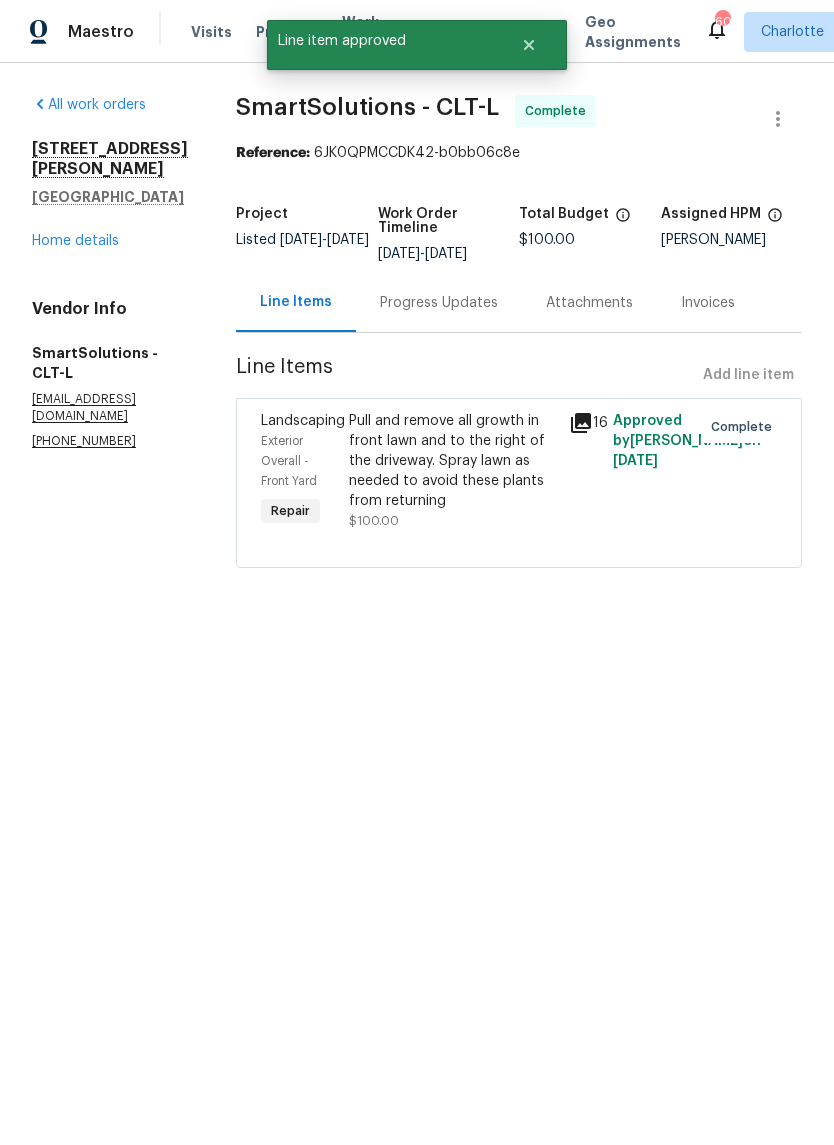 radio on "false" 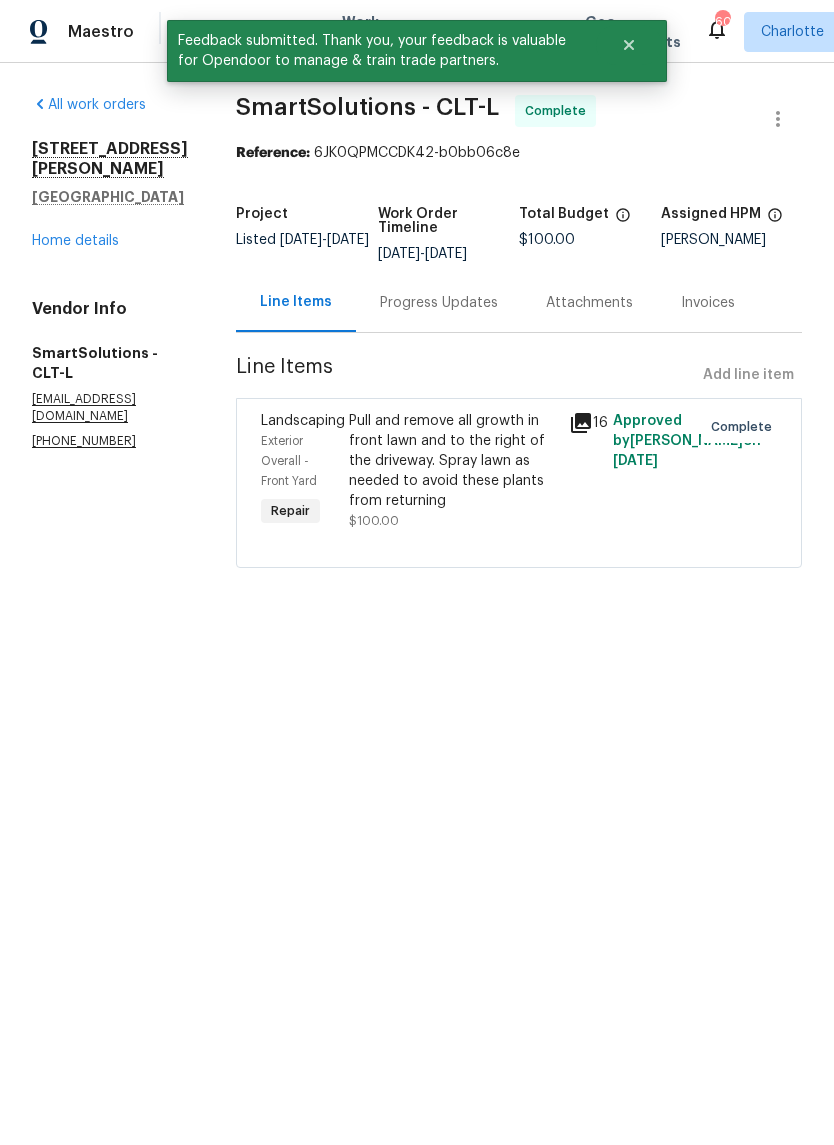 click on "Progress Updates" at bounding box center [439, 303] 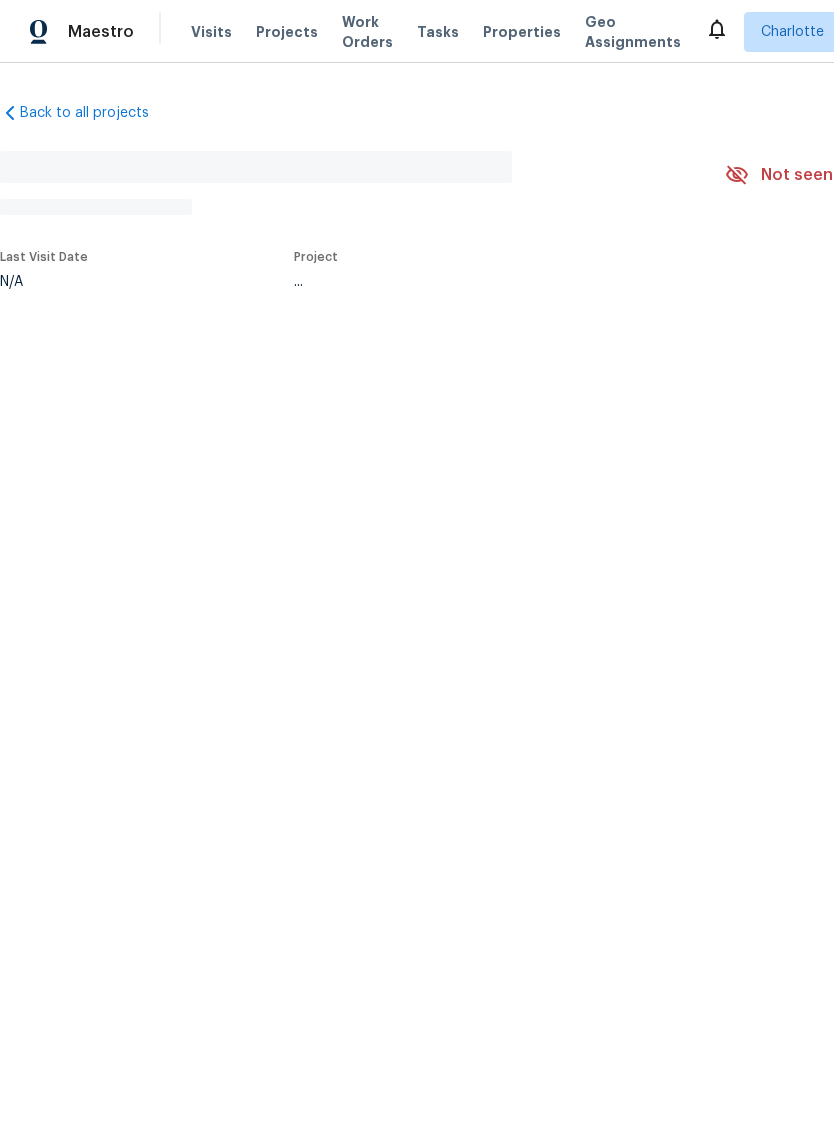 scroll, scrollTop: 0, scrollLeft: 0, axis: both 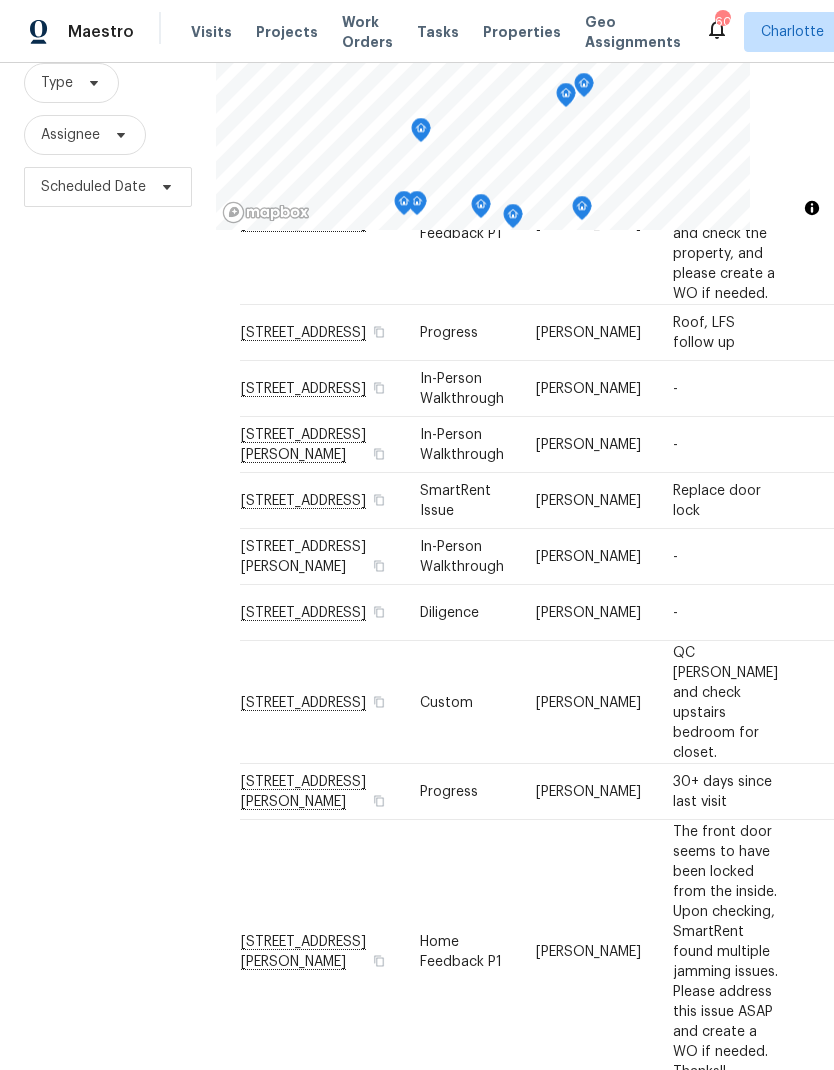 click 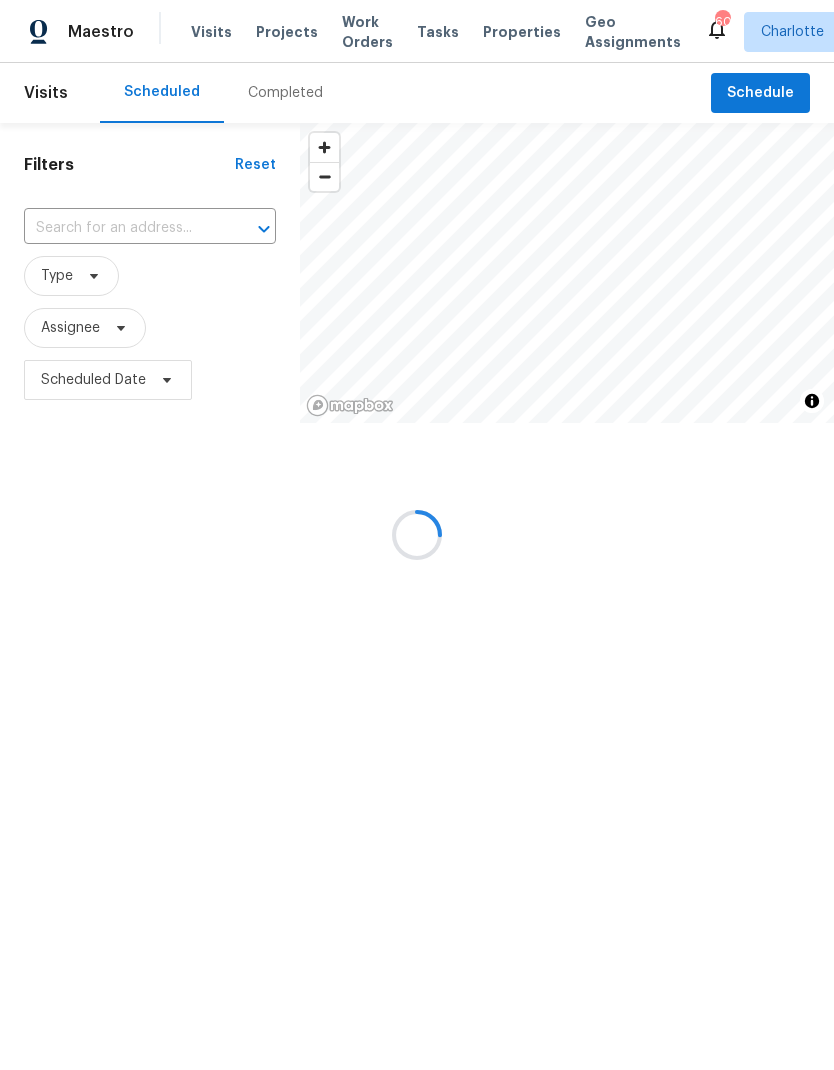scroll, scrollTop: 0, scrollLeft: 0, axis: both 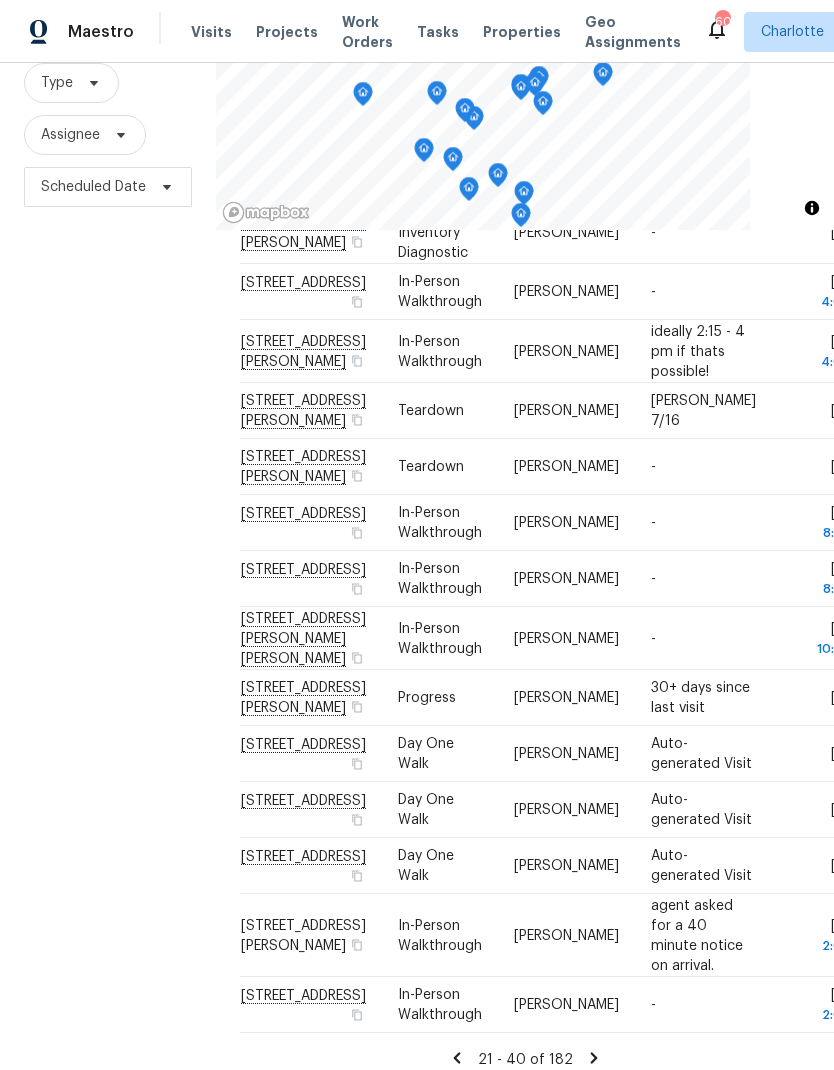 click 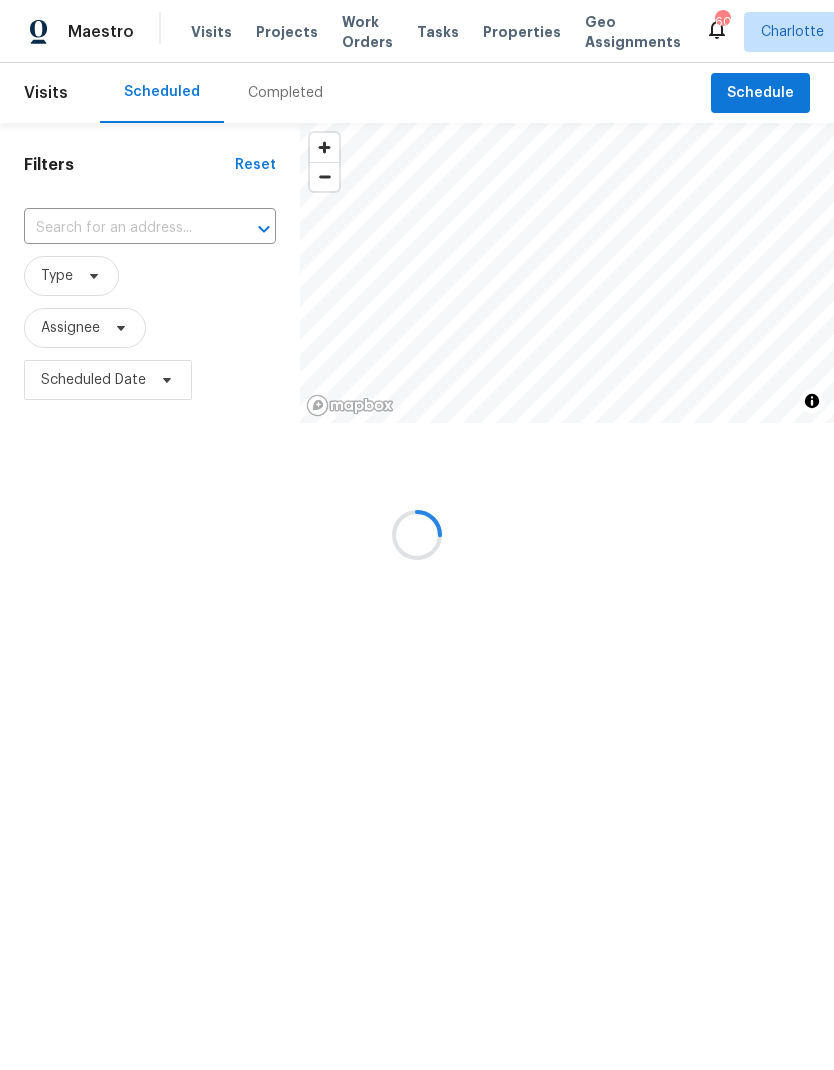 scroll, scrollTop: 0, scrollLeft: 0, axis: both 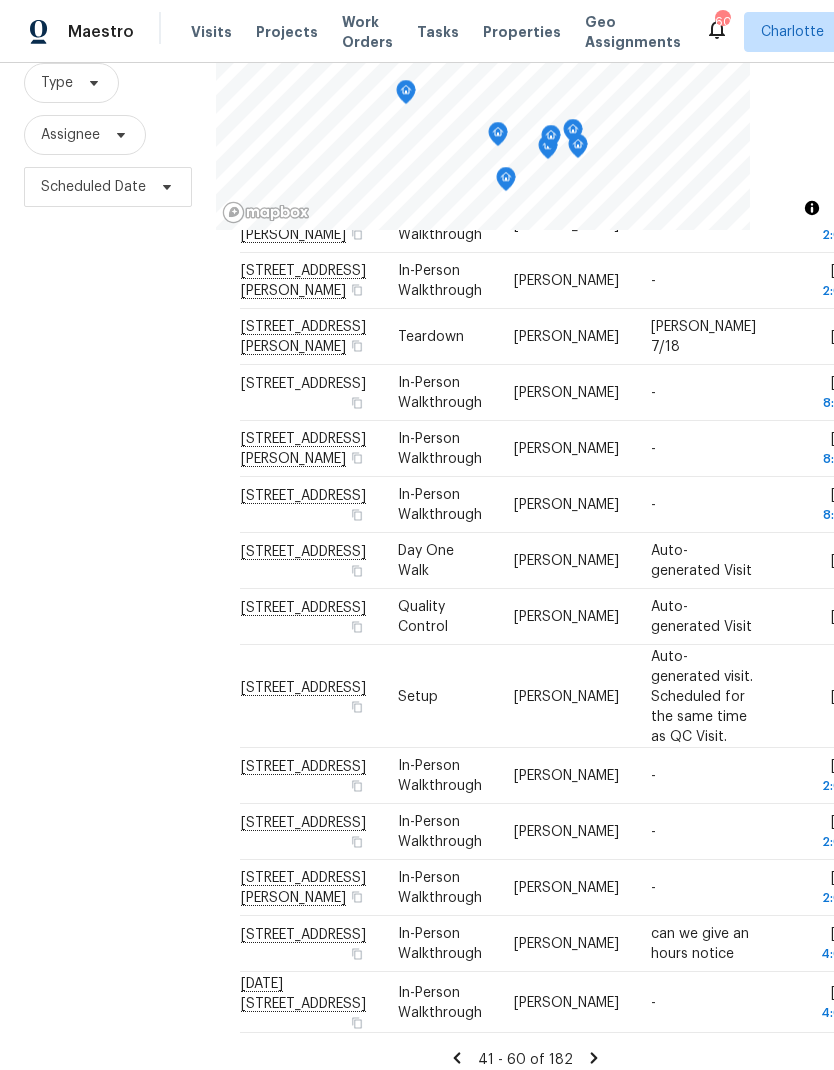 click 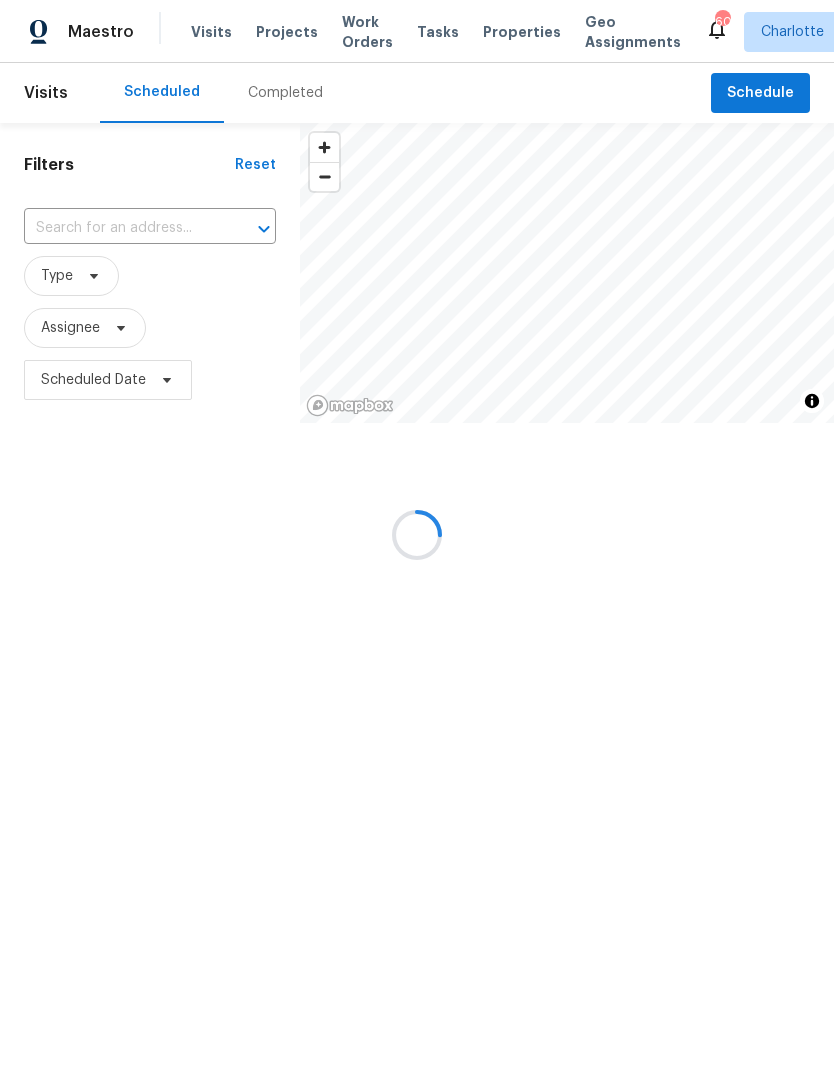 scroll, scrollTop: 0, scrollLeft: 0, axis: both 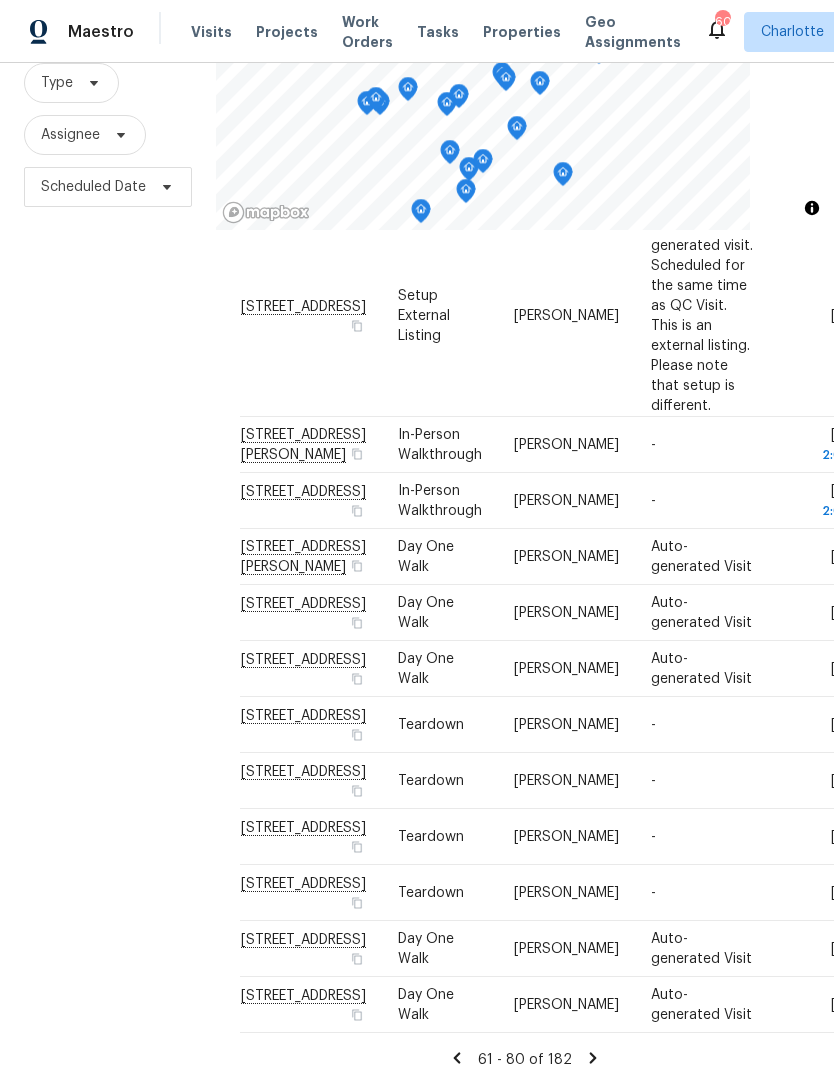 click 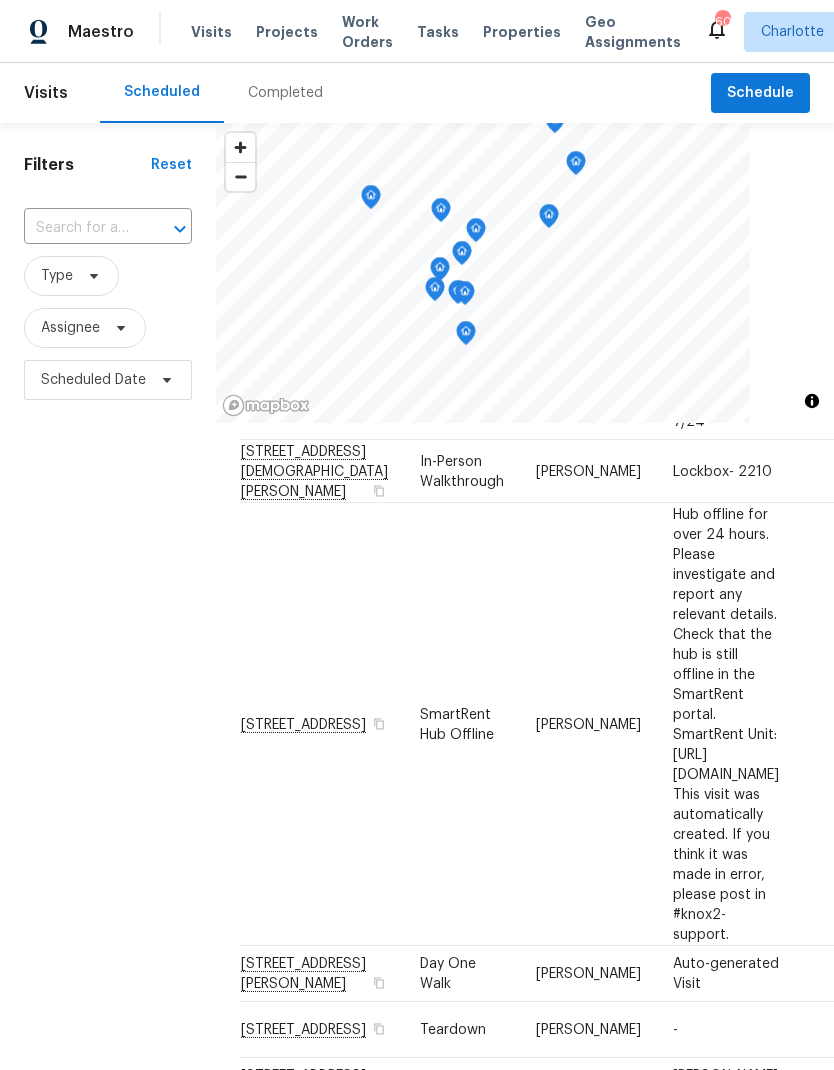 scroll, scrollTop: 1414, scrollLeft: 0, axis: vertical 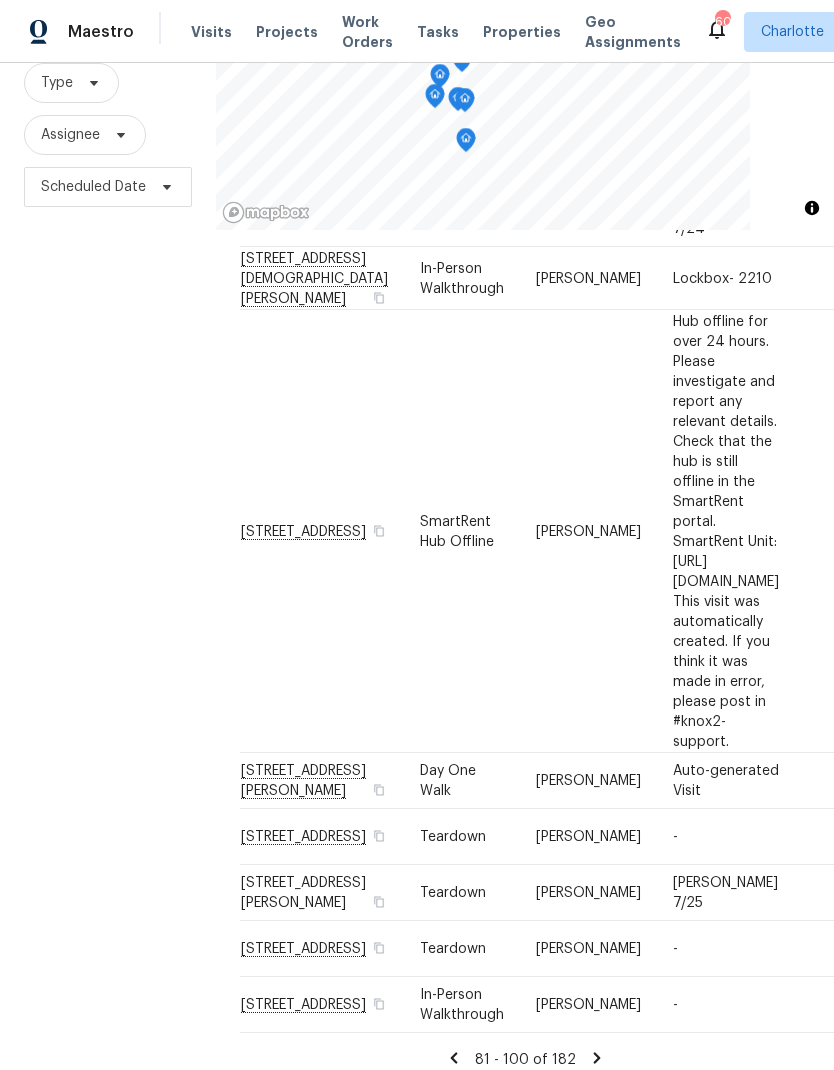 click 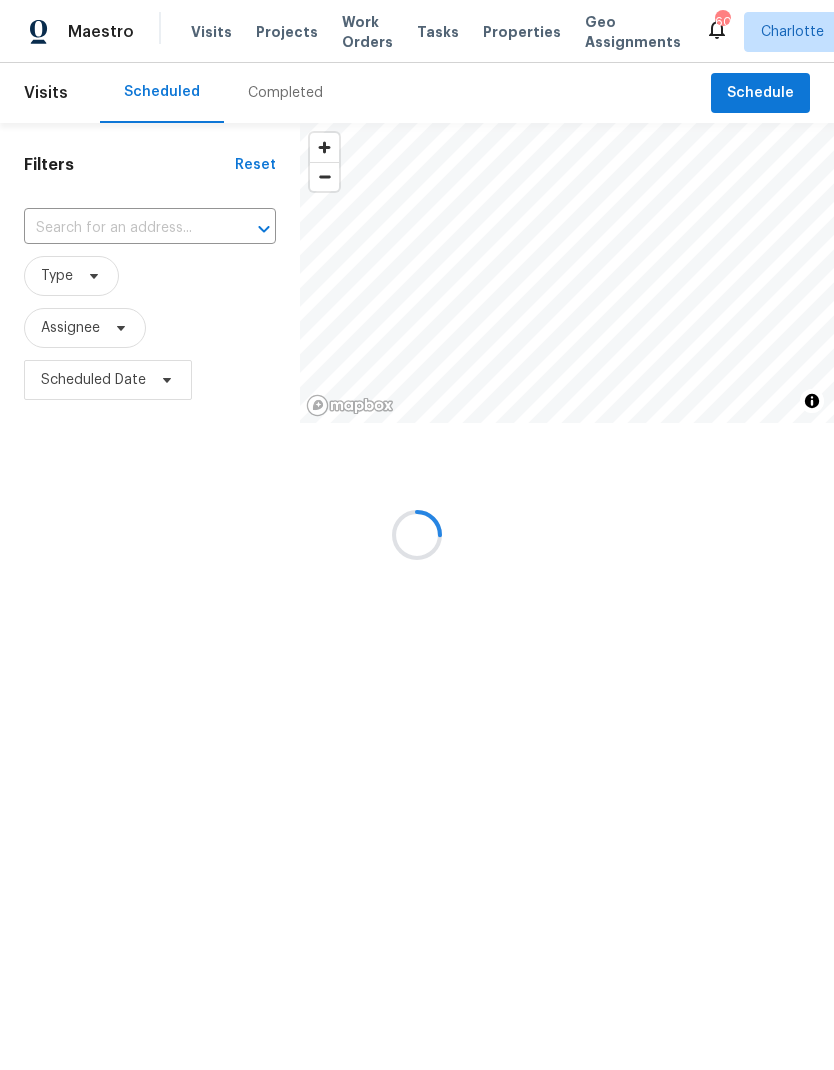 scroll, scrollTop: 0, scrollLeft: 0, axis: both 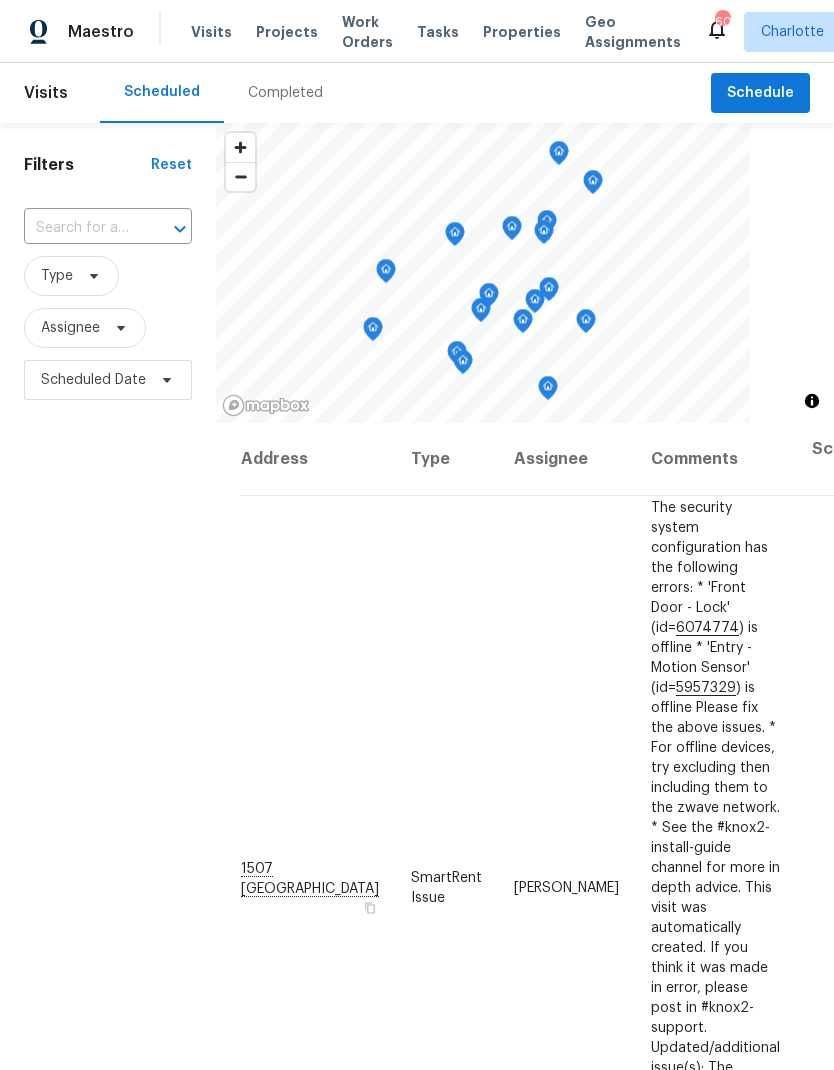 click on "Filters Reset ​ Type Assignee Scheduled Date" at bounding box center [108, 701] 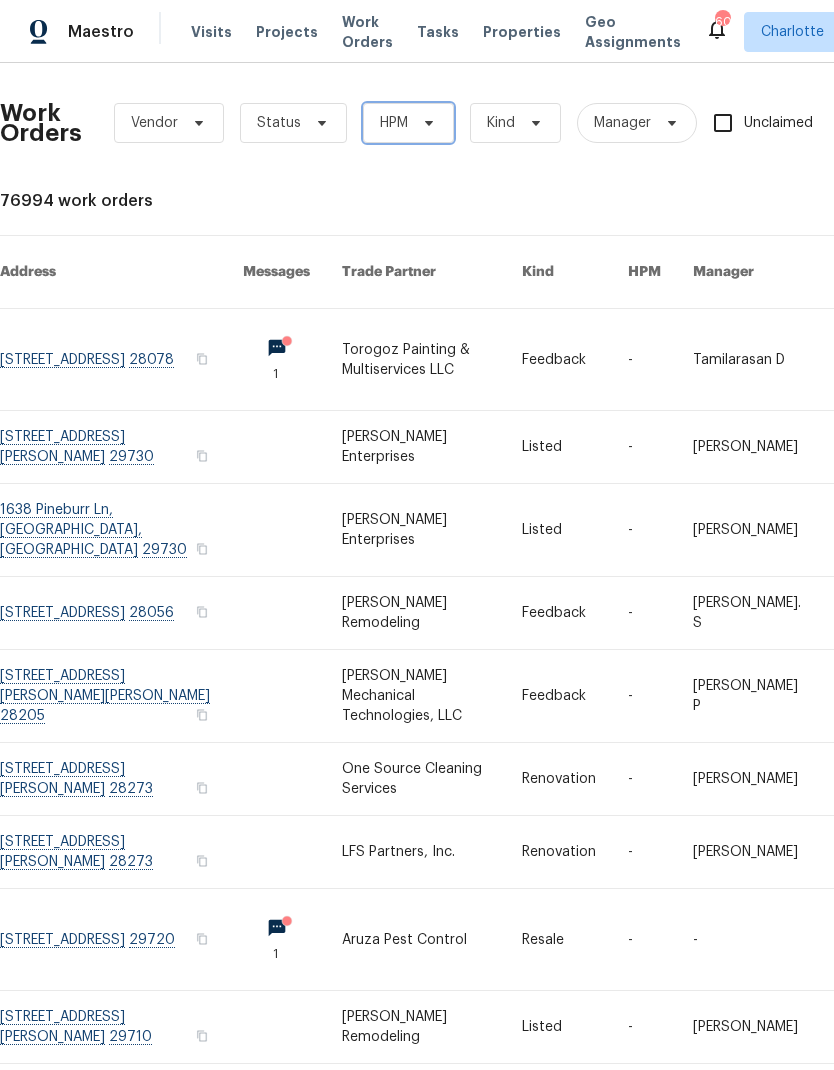 click on "HPM" at bounding box center (408, 123) 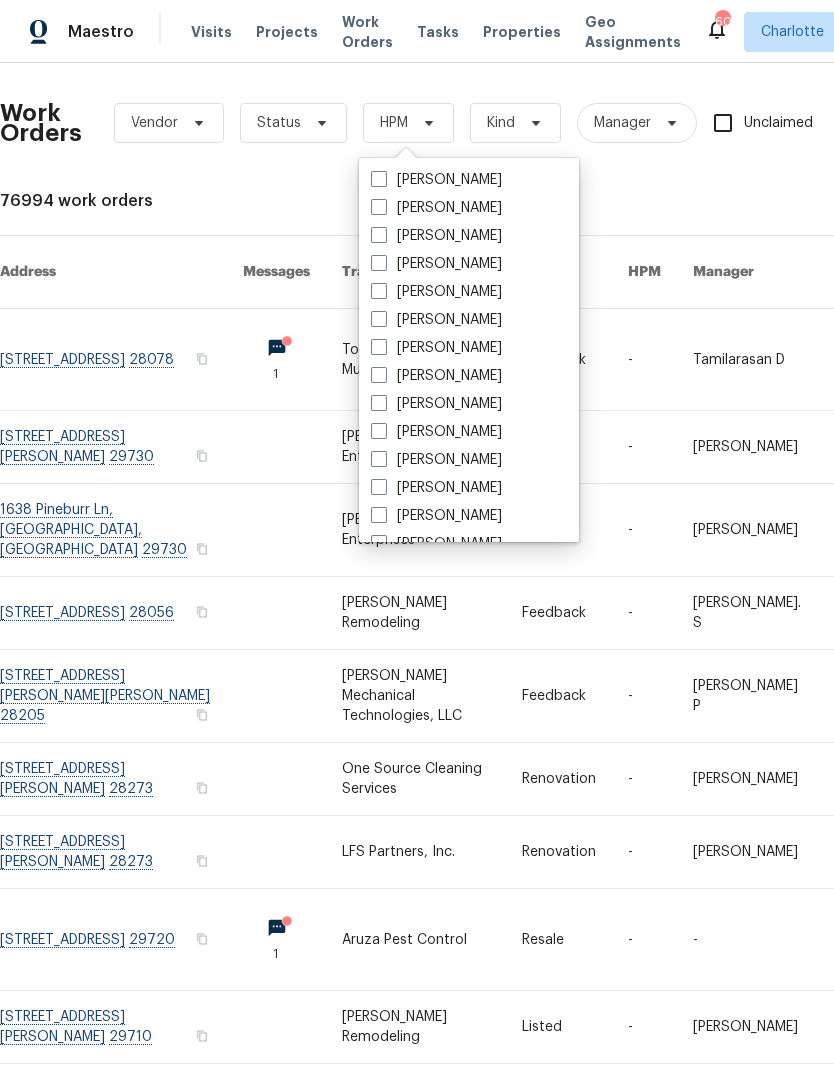 click on "[PERSON_NAME]" at bounding box center (436, 264) 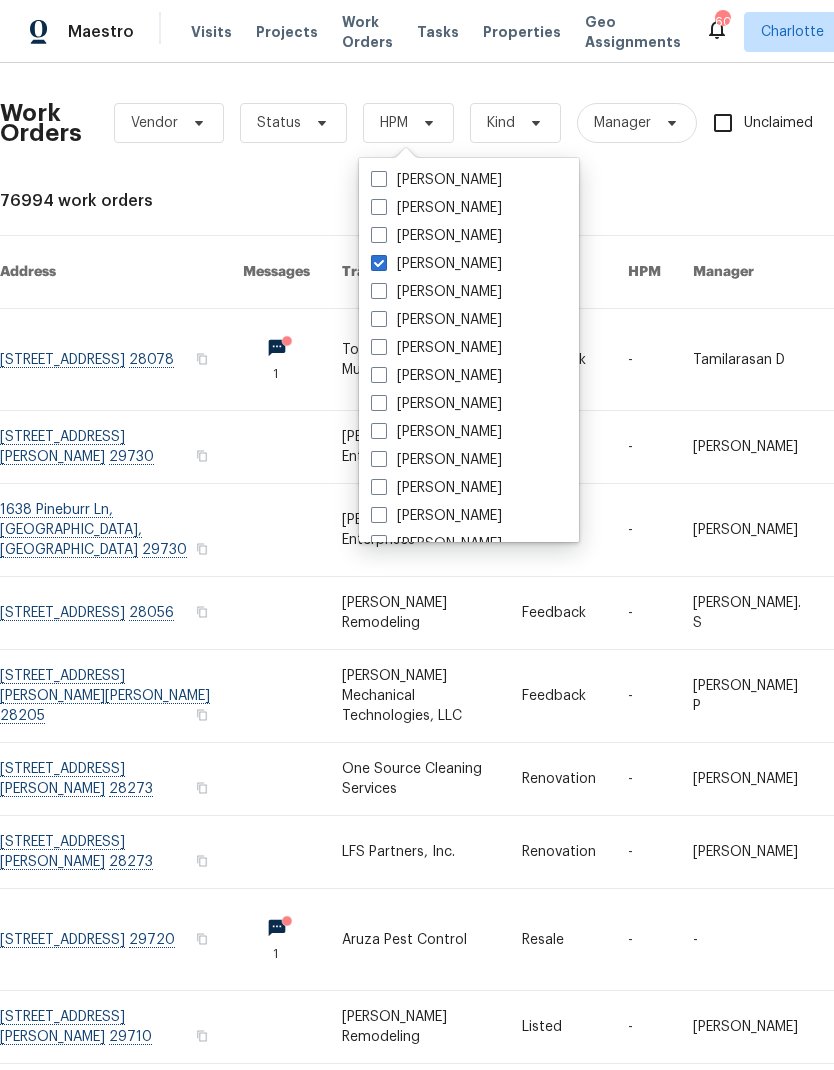 checkbox on "true" 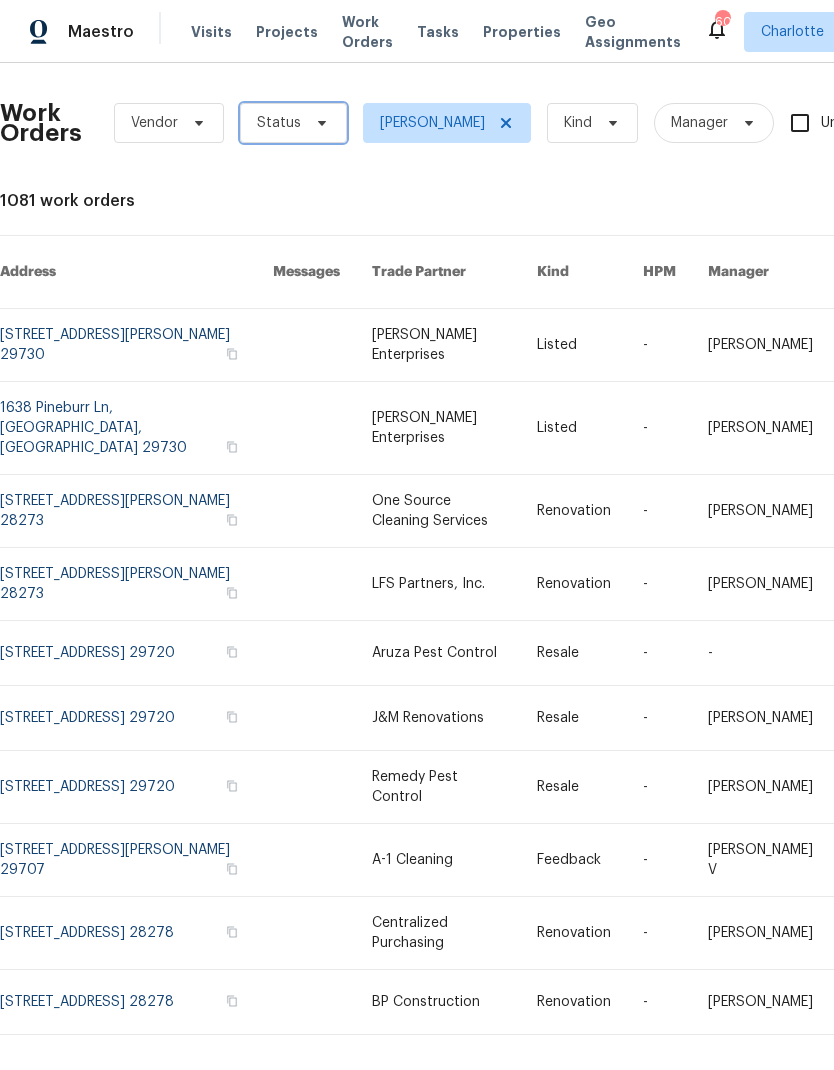 click on "Status" at bounding box center [293, 123] 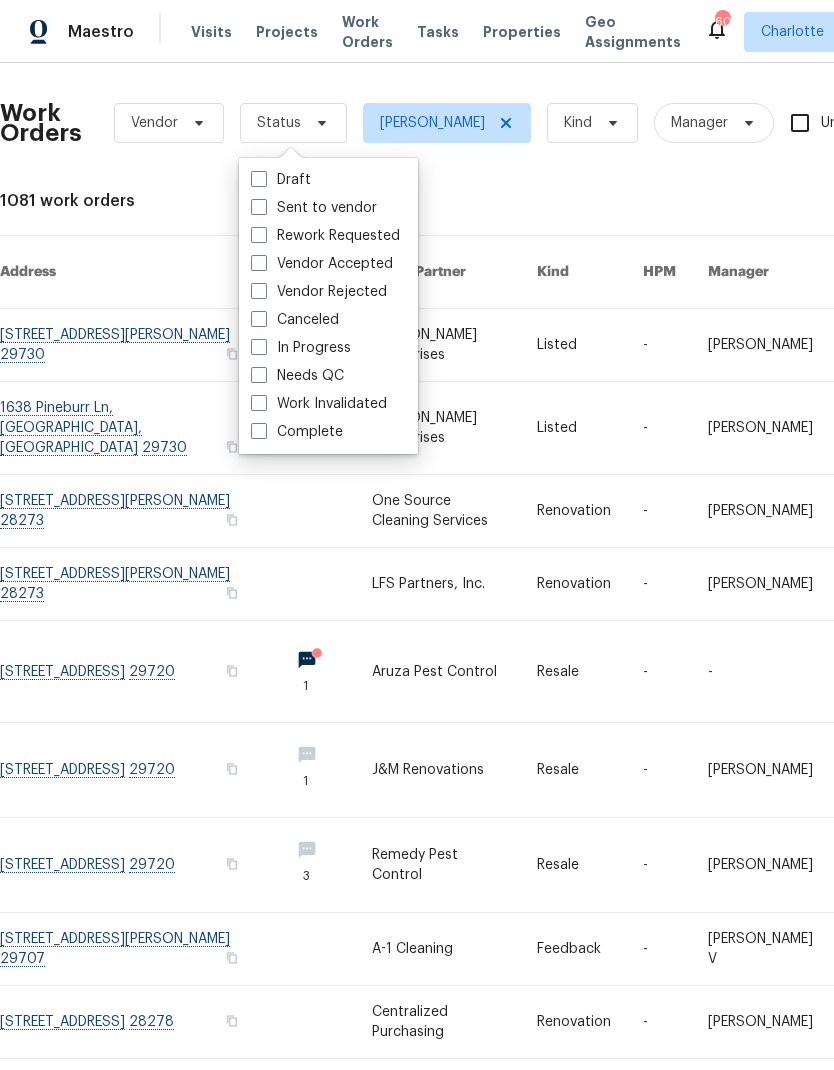 click on "Needs QC" at bounding box center [297, 376] 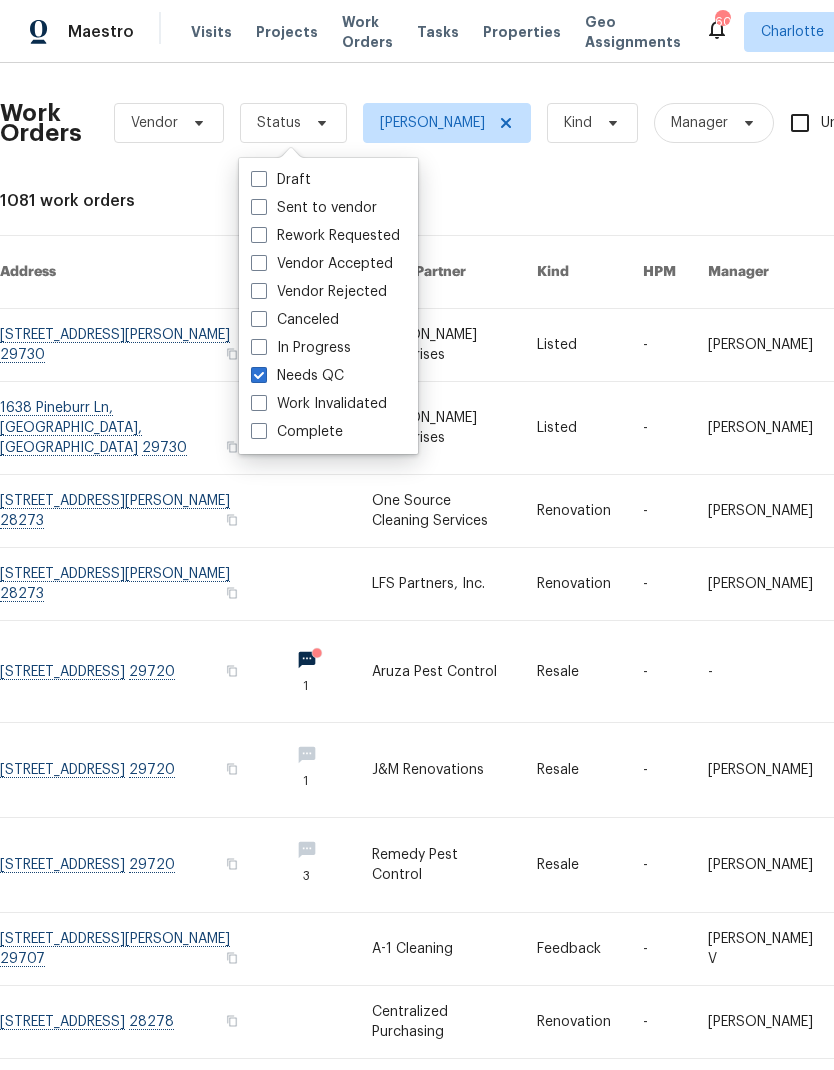 checkbox on "true" 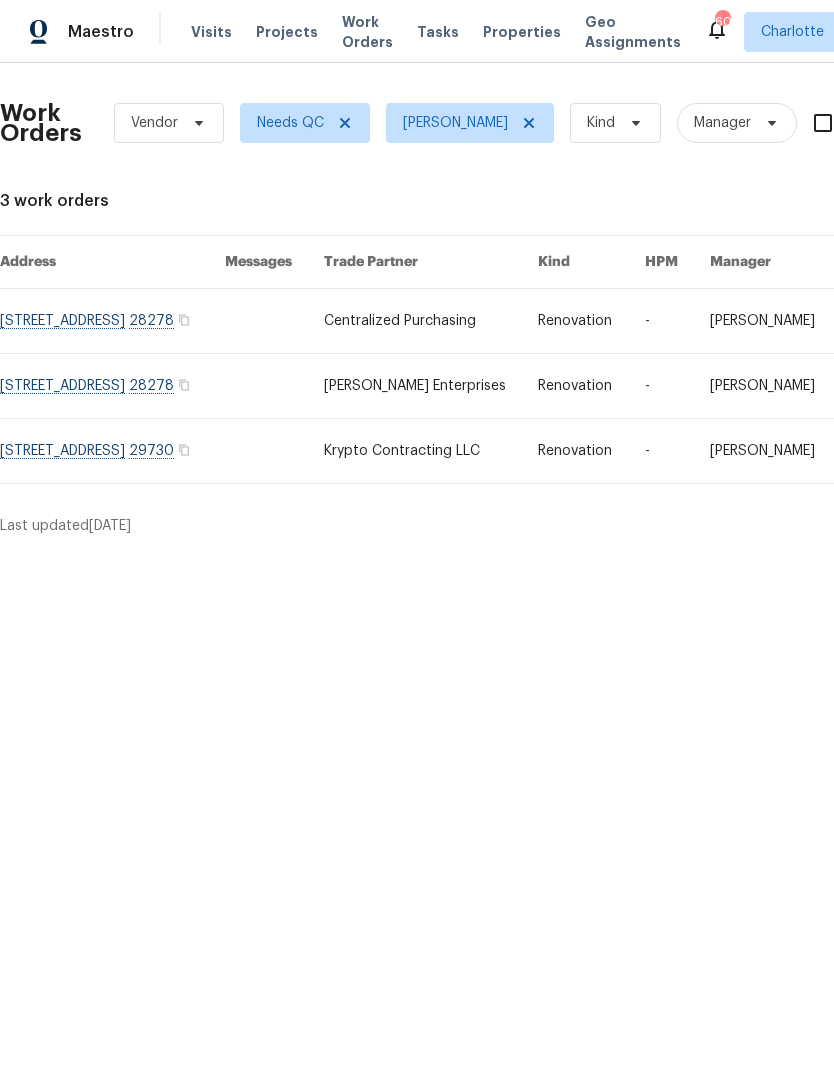 click on "Visits" at bounding box center (211, 32) 